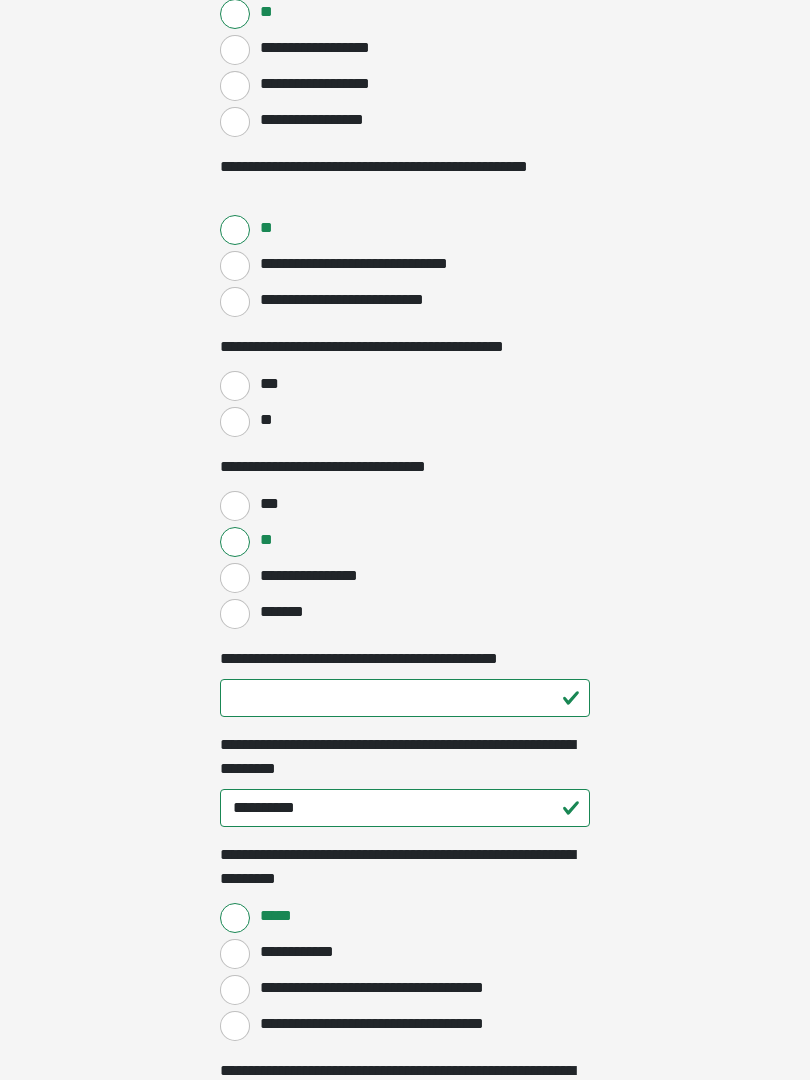 scroll, scrollTop: 956, scrollLeft: 0, axis: vertical 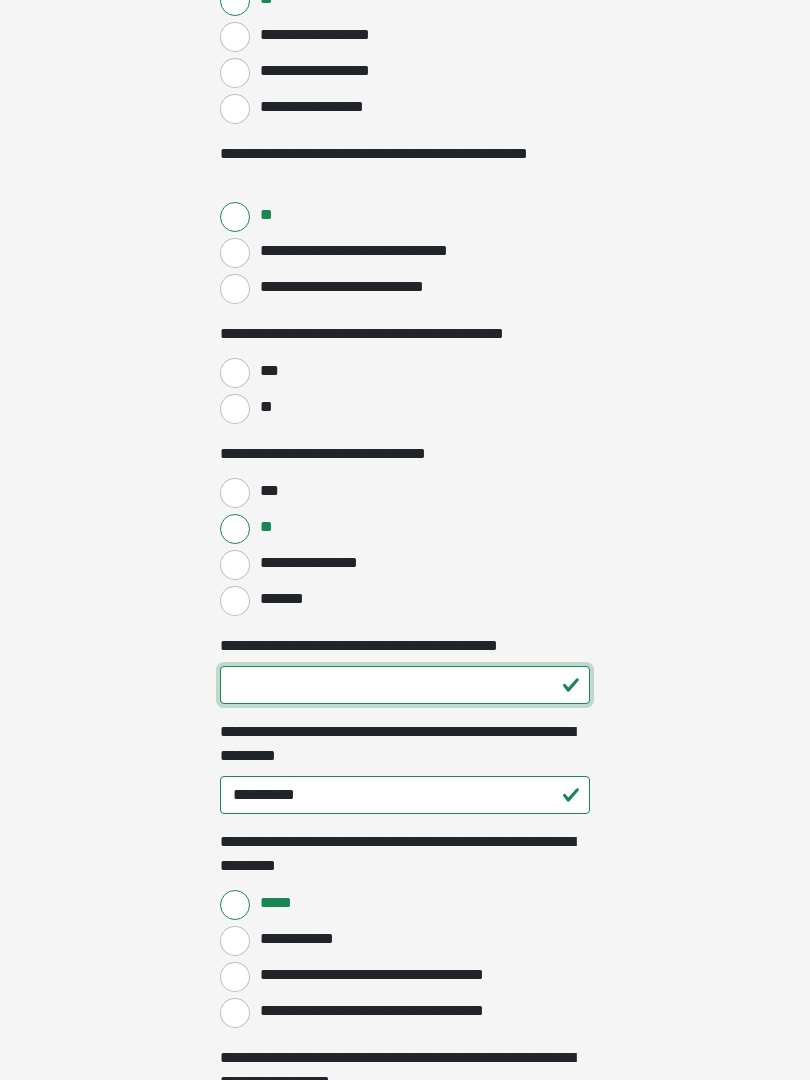 click on "**********" at bounding box center [405, 685] 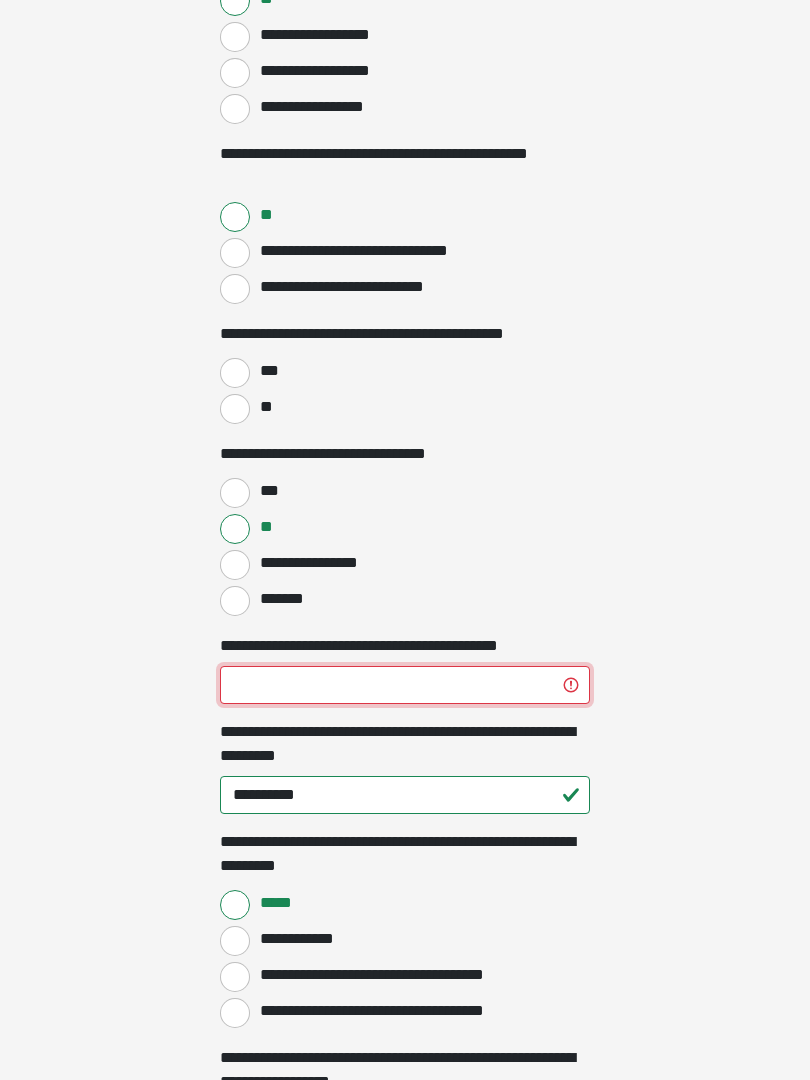 type on "**" 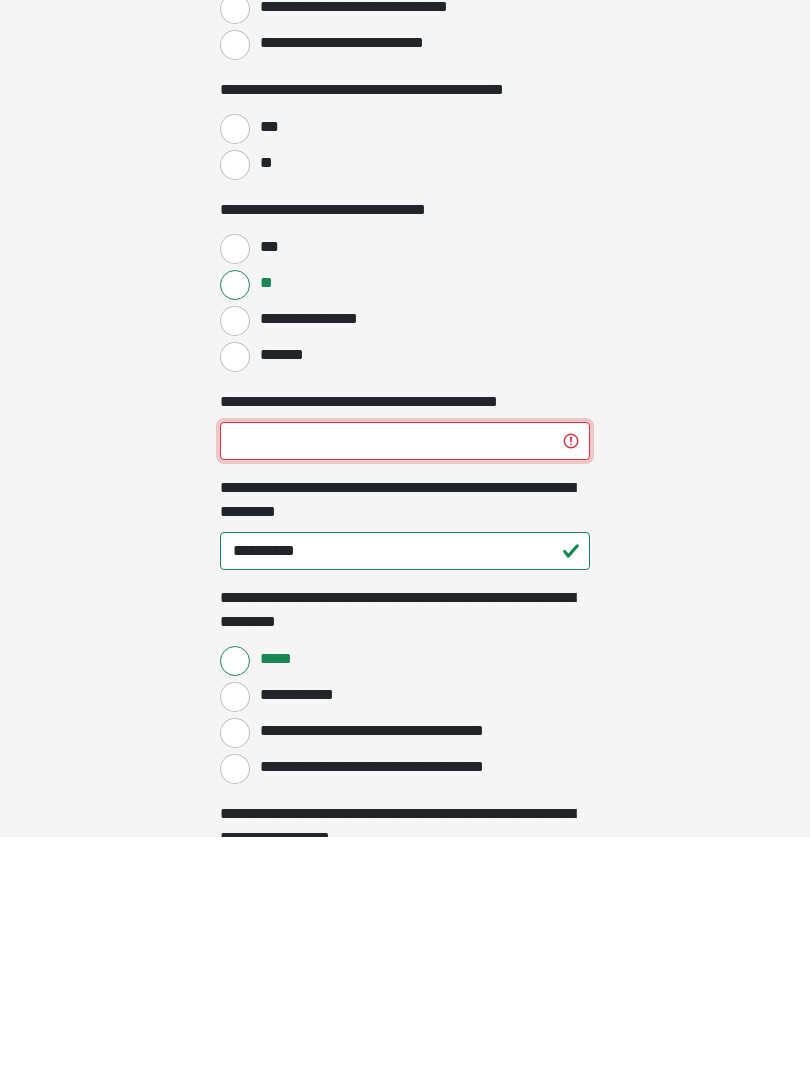 type on "*" 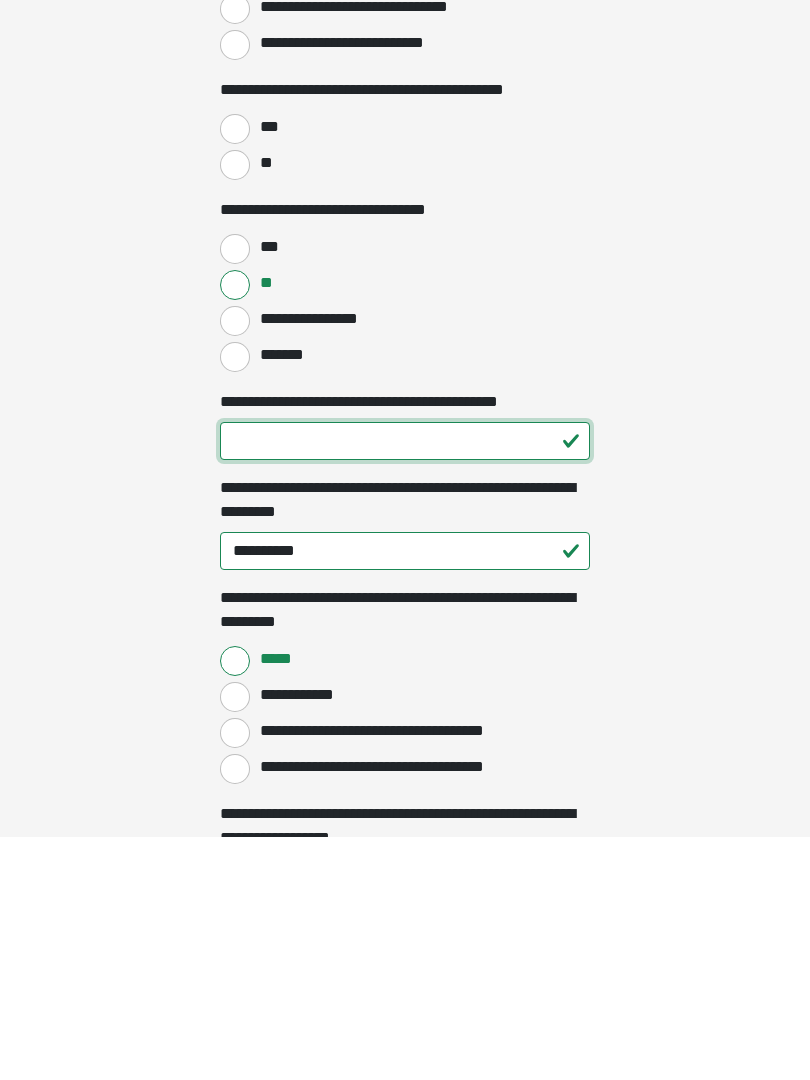 type on "**" 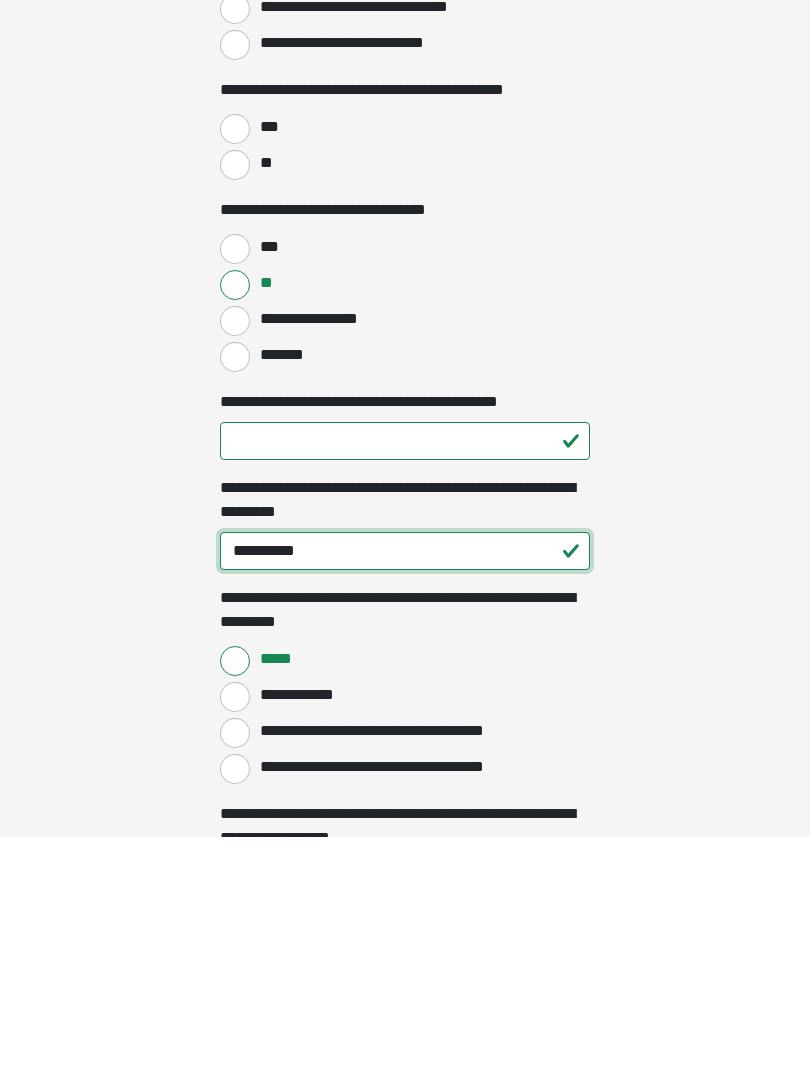 click on "**********" at bounding box center (405, 795) 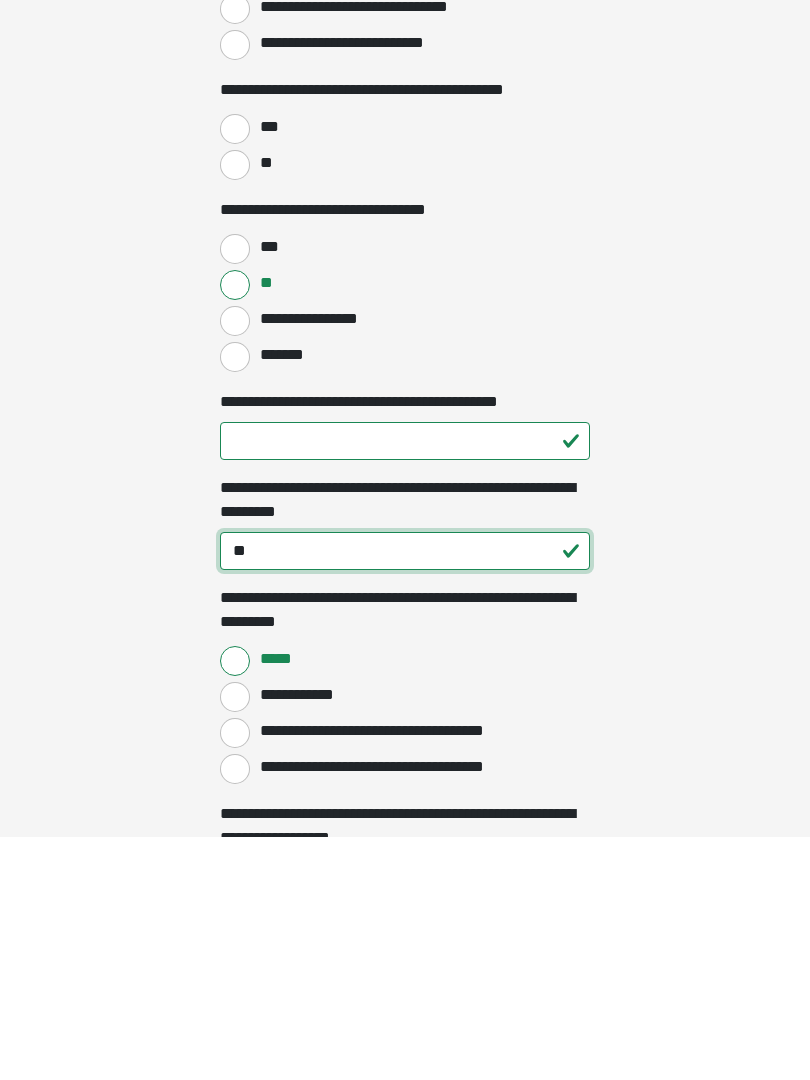 type on "*" 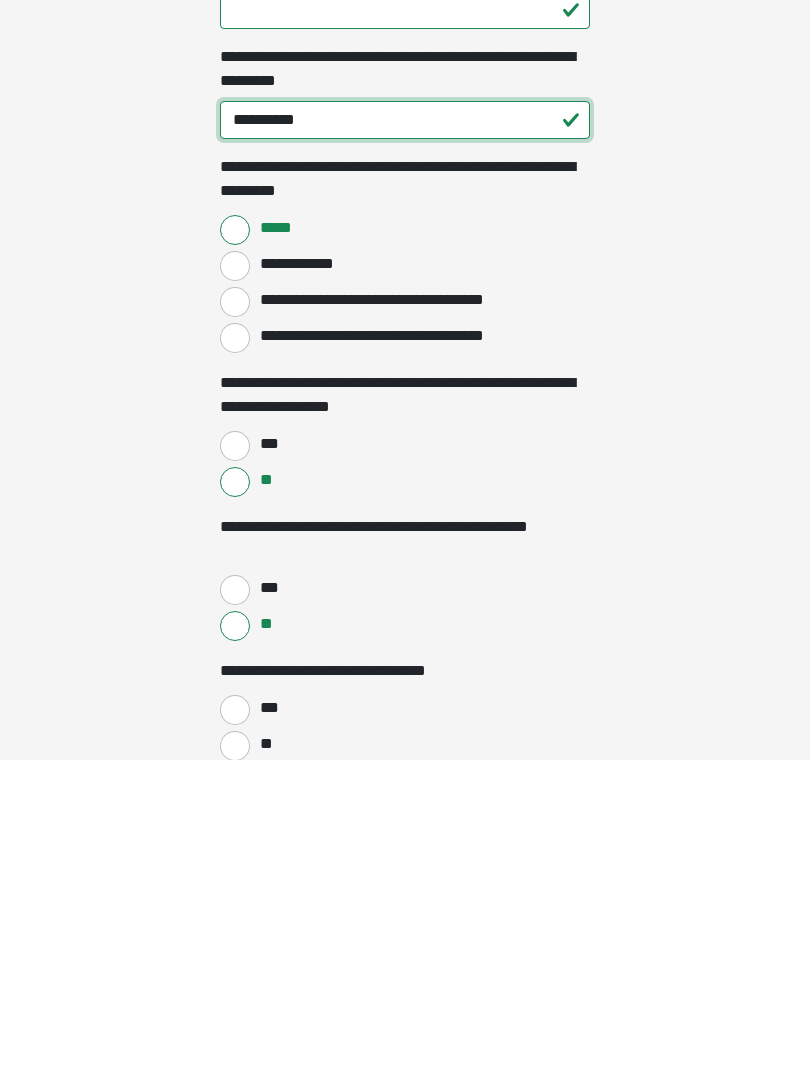 scroll, scrollTop: 1323, scrollLeft: 0, axis: vertical 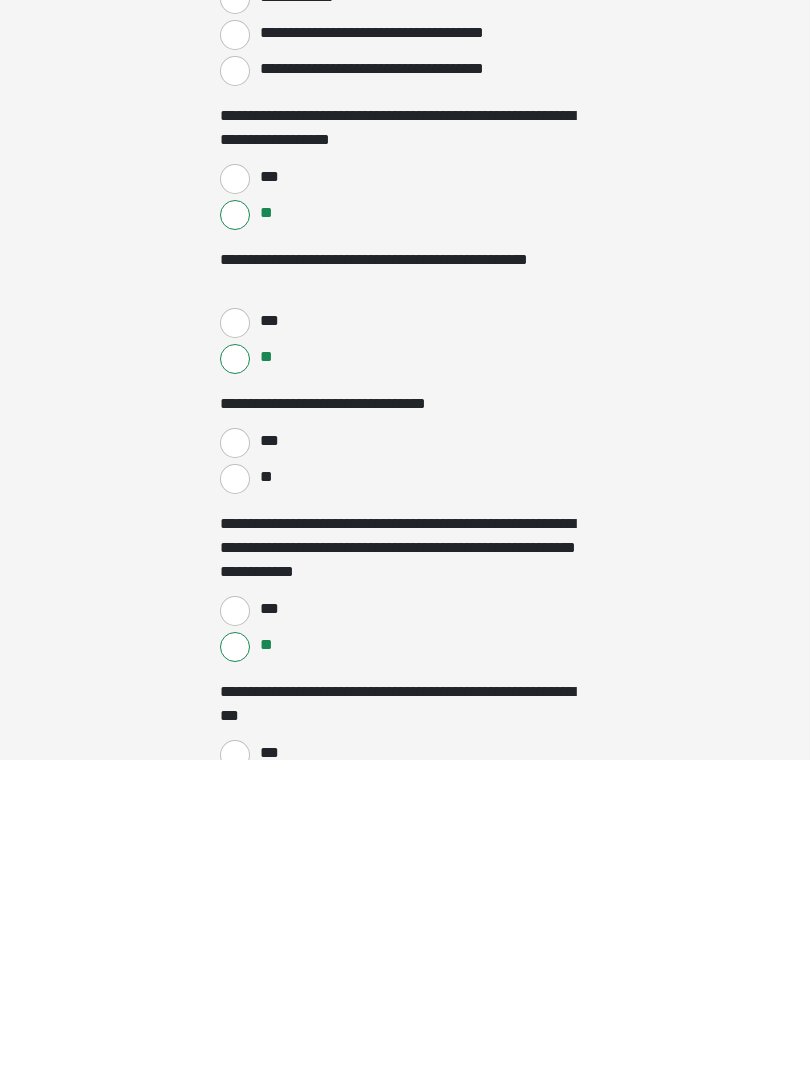 type on "**********" 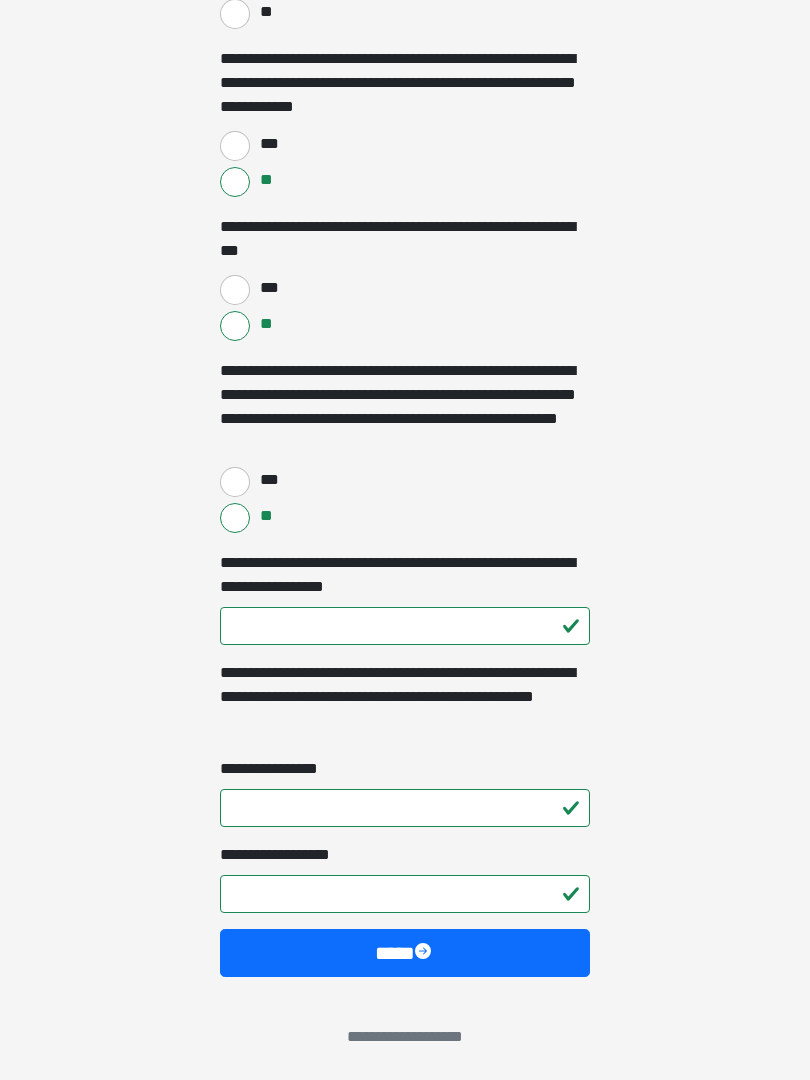 scroll, scrollTop: 2363, scrollLeft: 0, axis: vertical 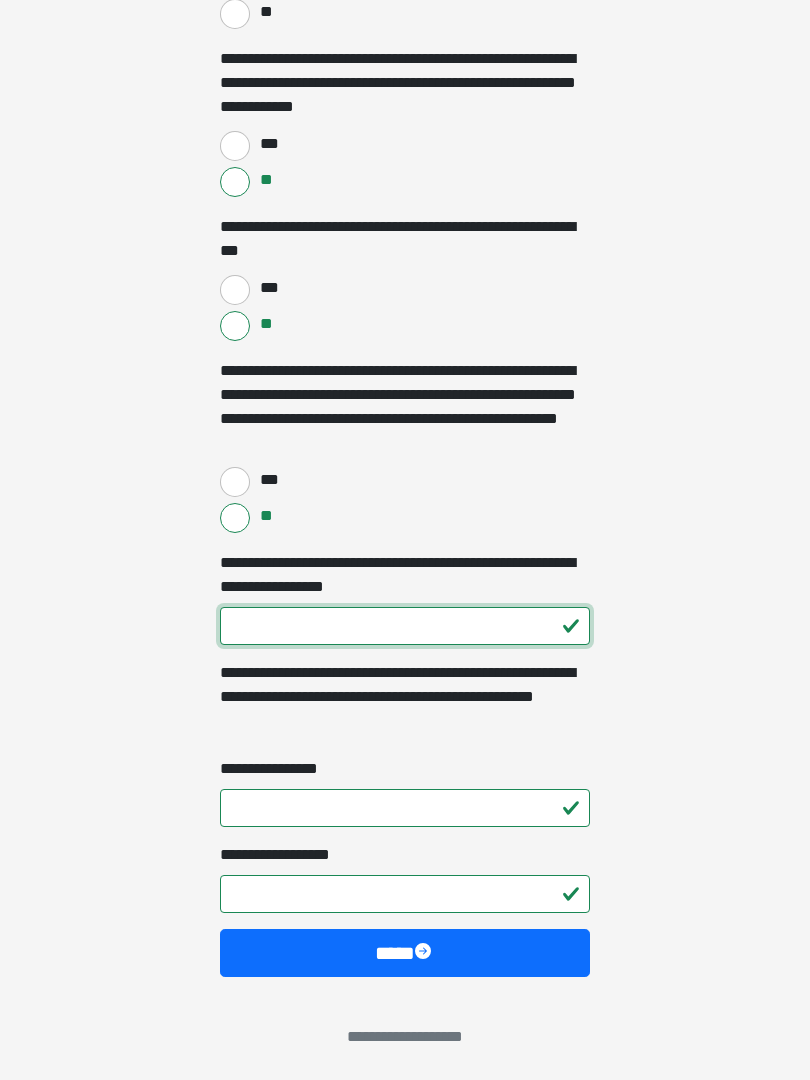 click on "**********" at bounding box center (405, 626) 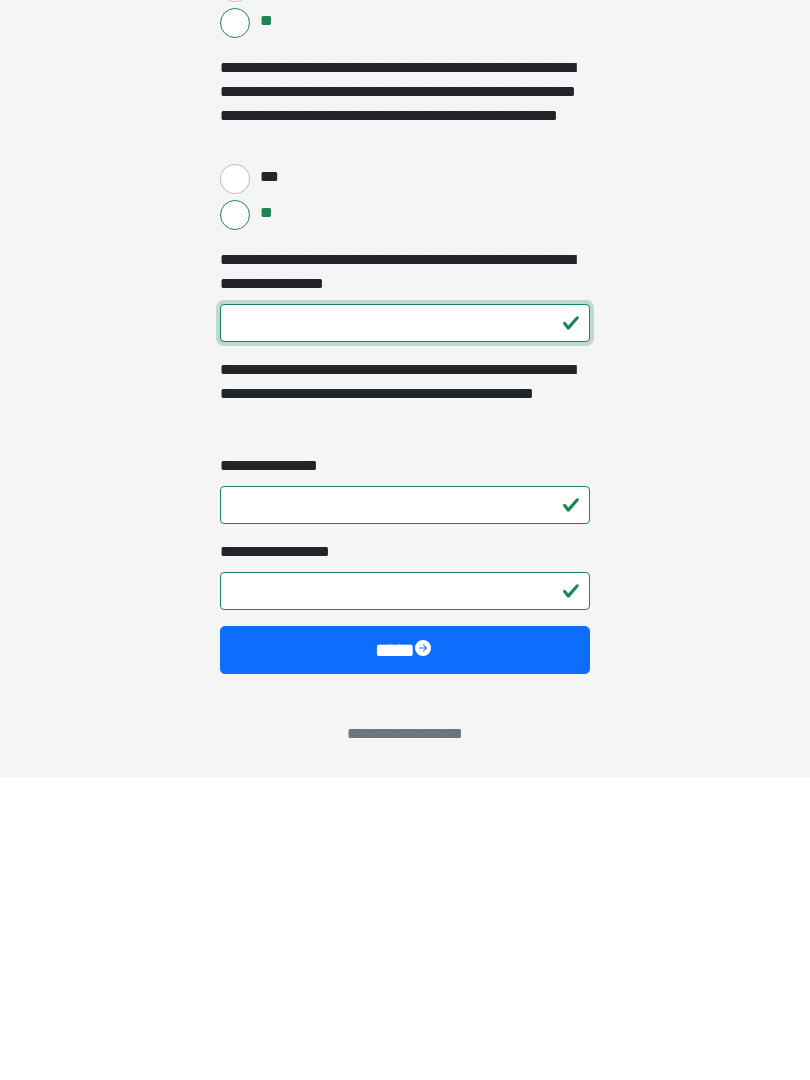 type on "***" 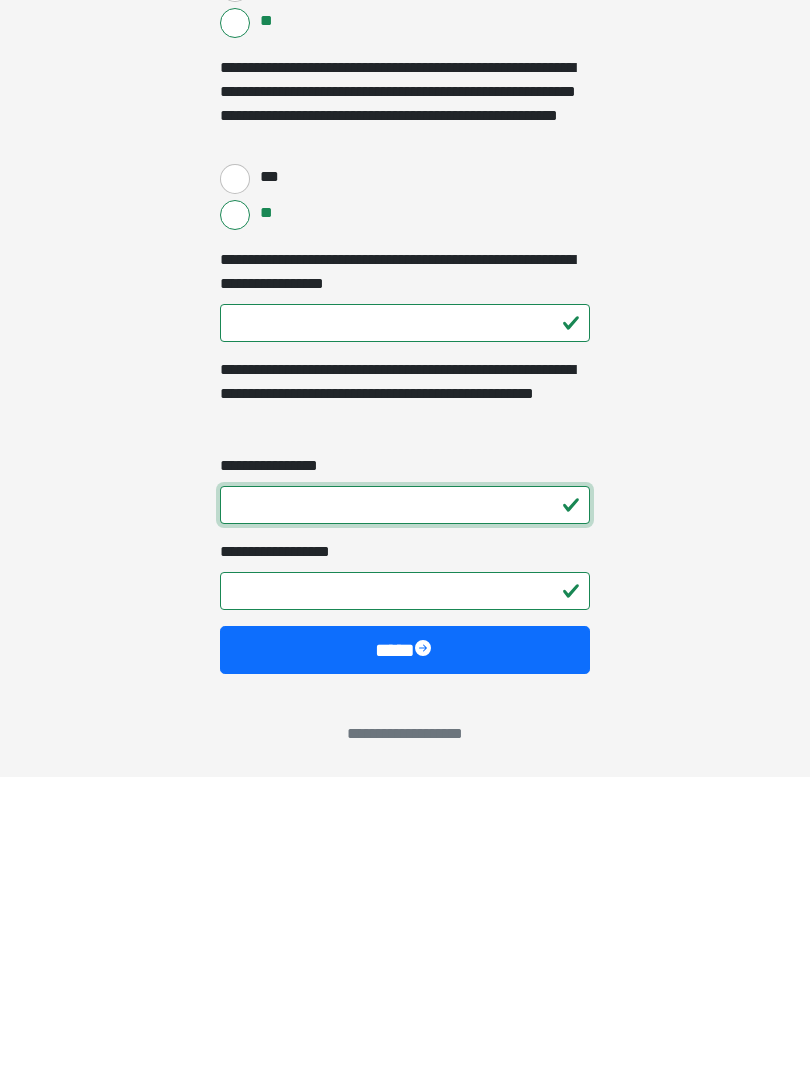 click on "**********" at bounding box center [405, 808] 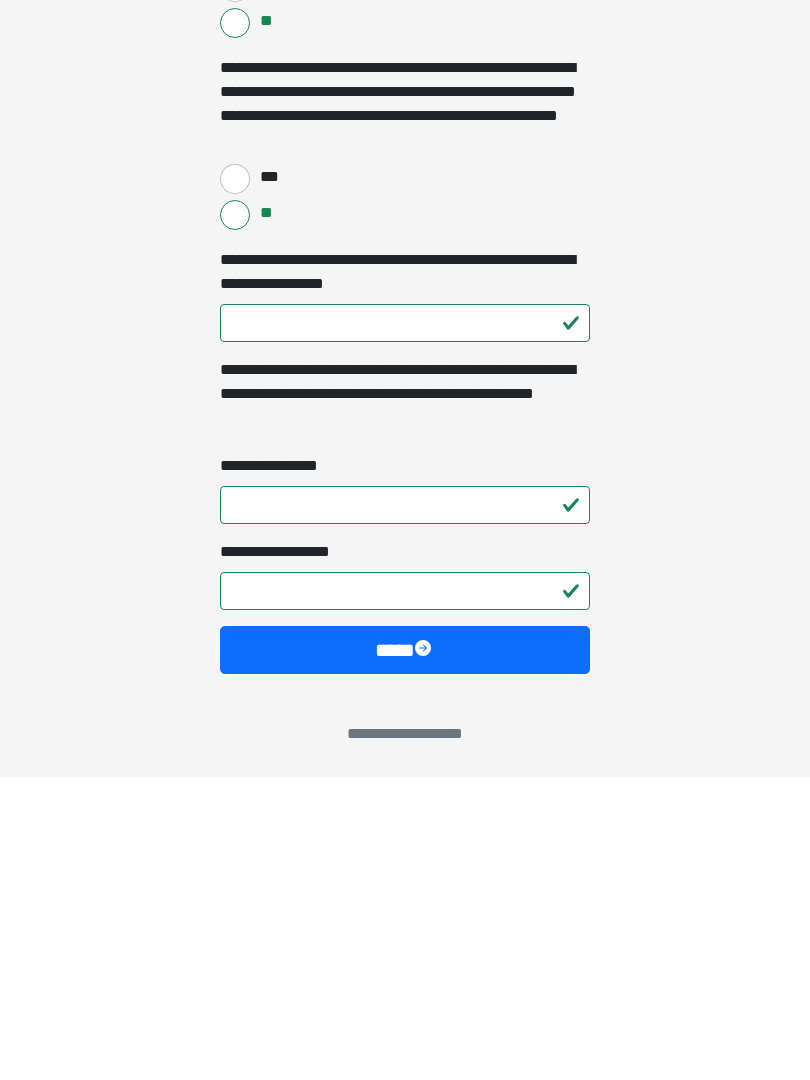 click on "**********" at bounding box center [405, 894] 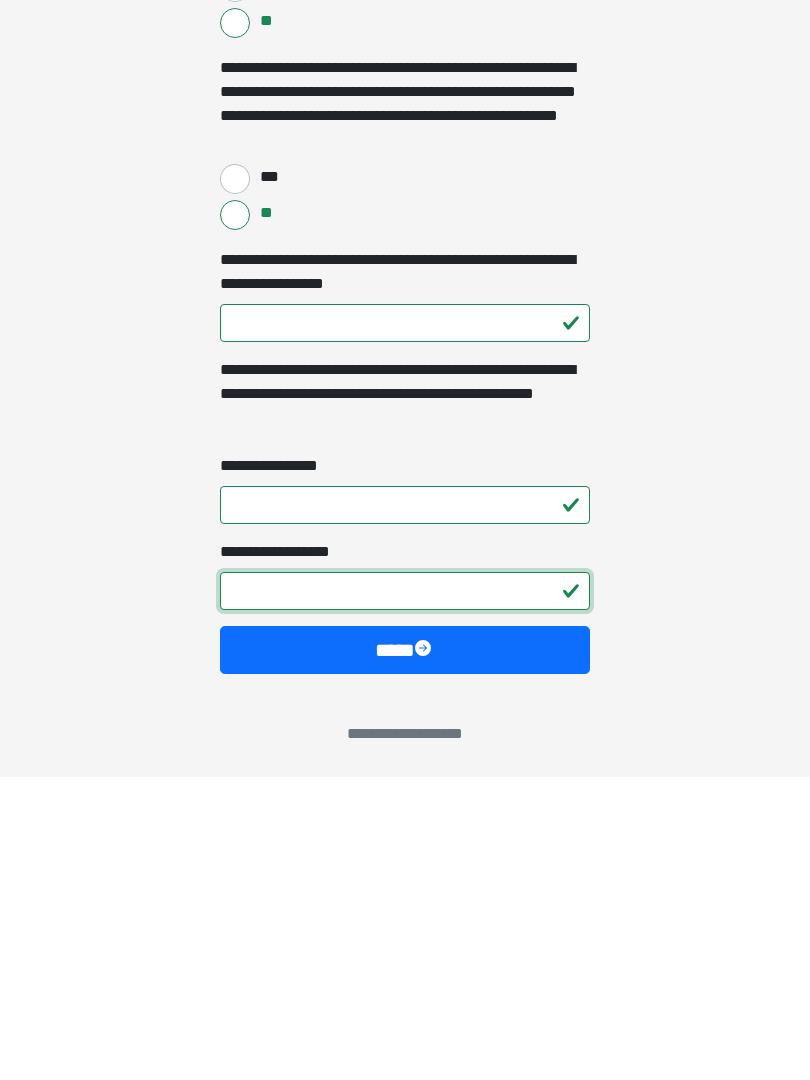 type on "*" 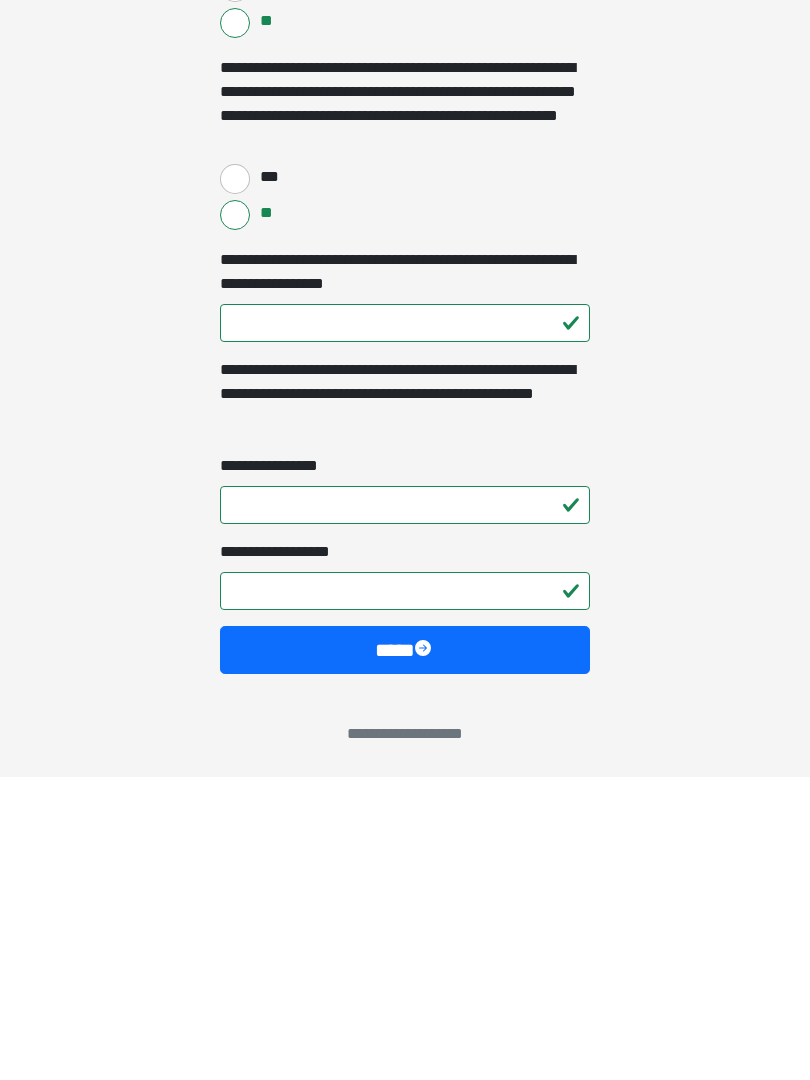 click at bounding box center (425, 953) 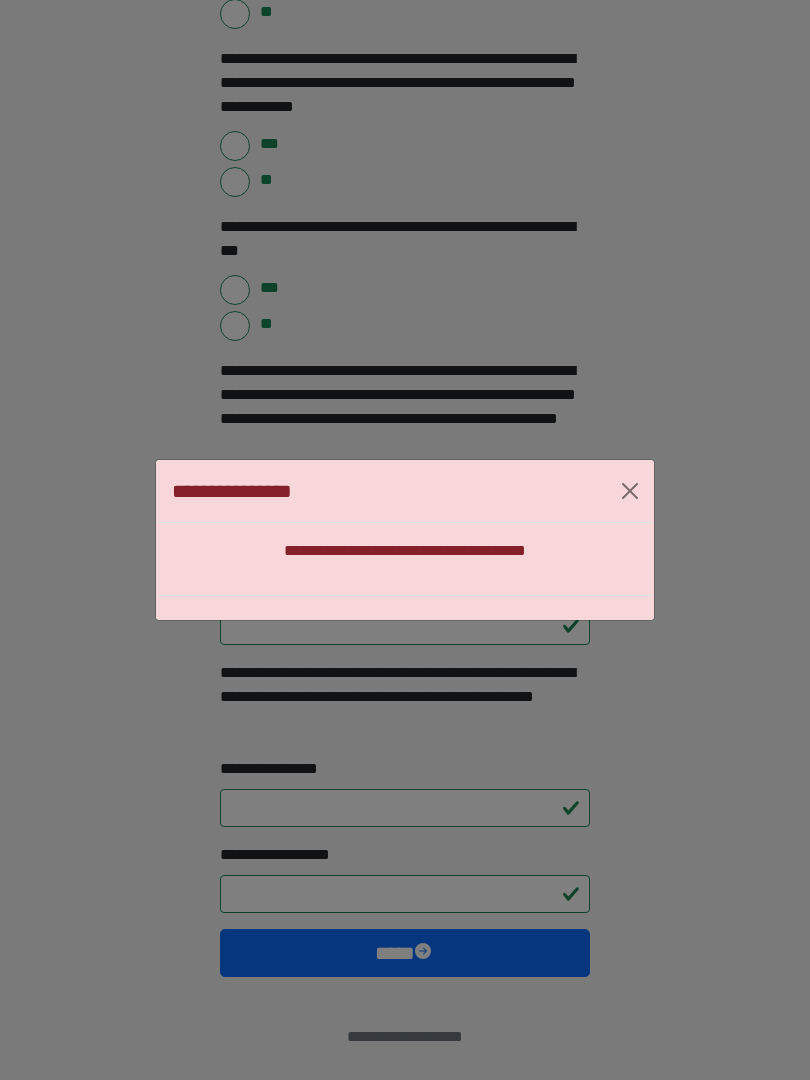 click at bounding box center [630, 491] 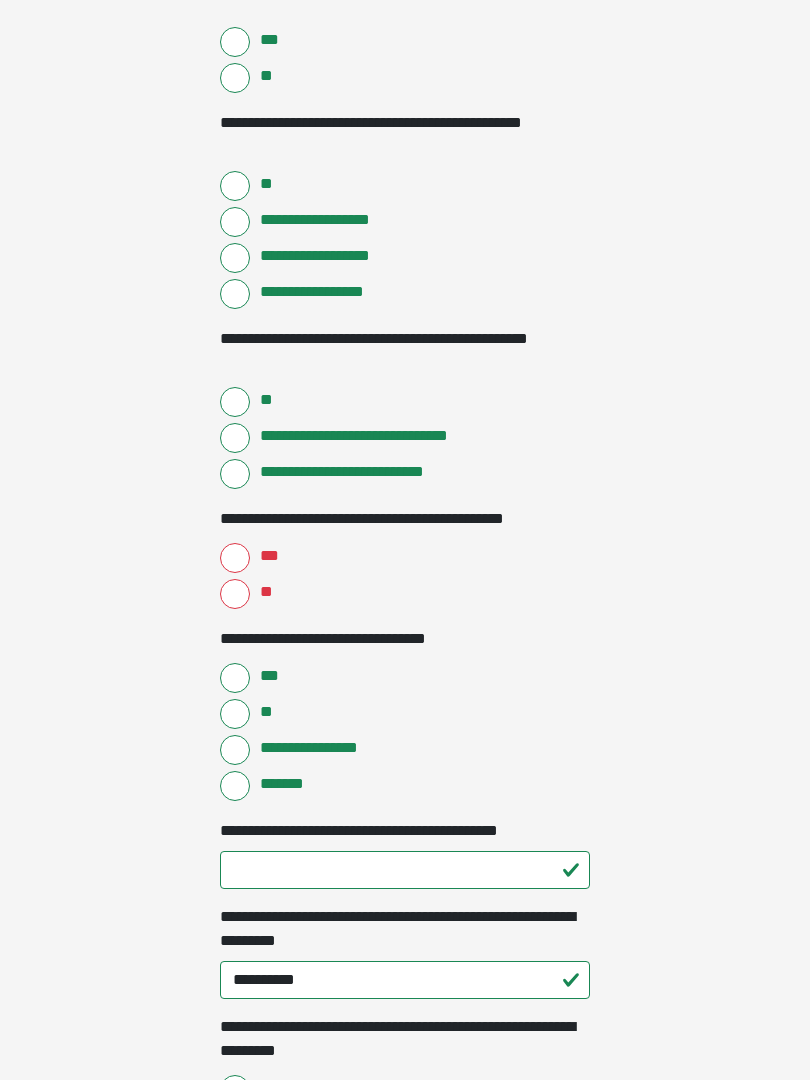 scroll, scrollTop: 770, scrollLeft: 0, axis: vertical 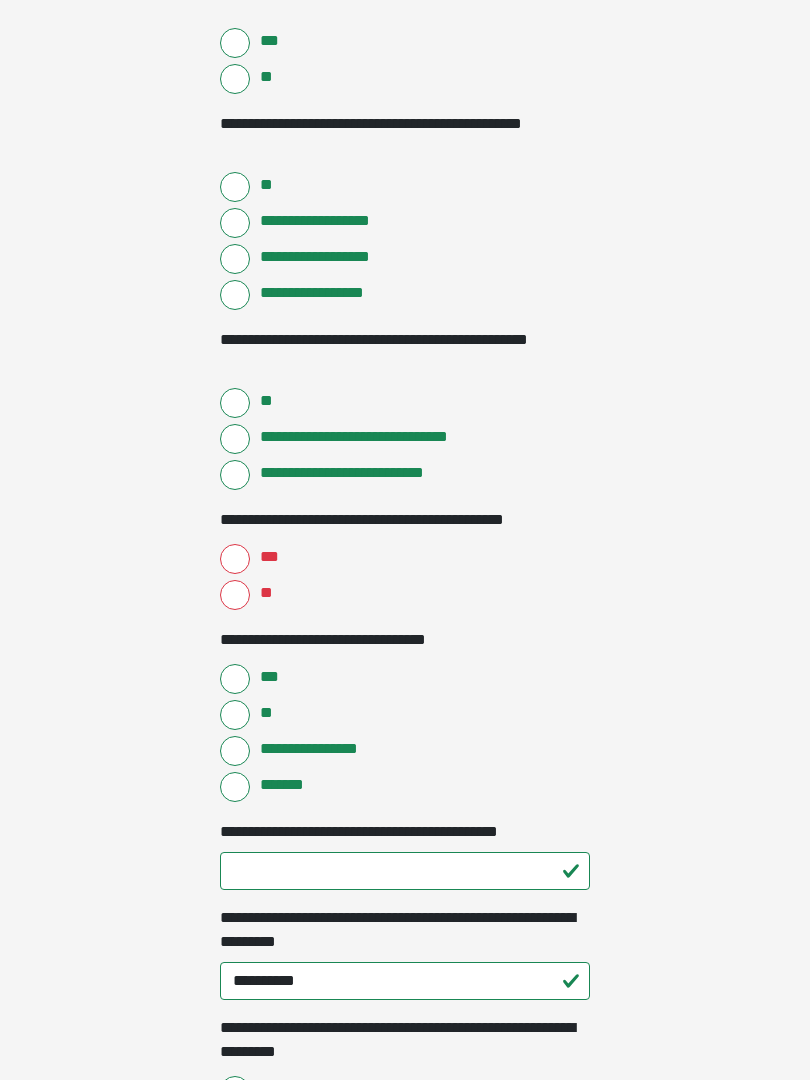 click on "***" at bounding box center [235, 559] 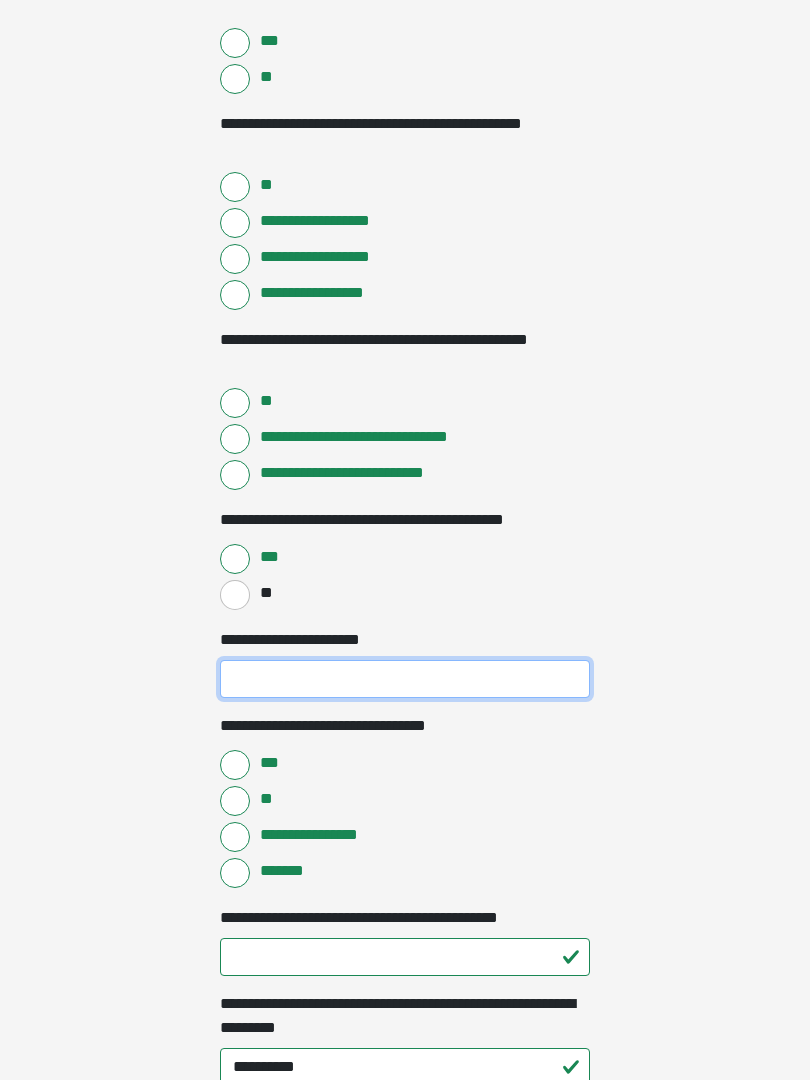 click on "**********" at bounding box center [405, 679] 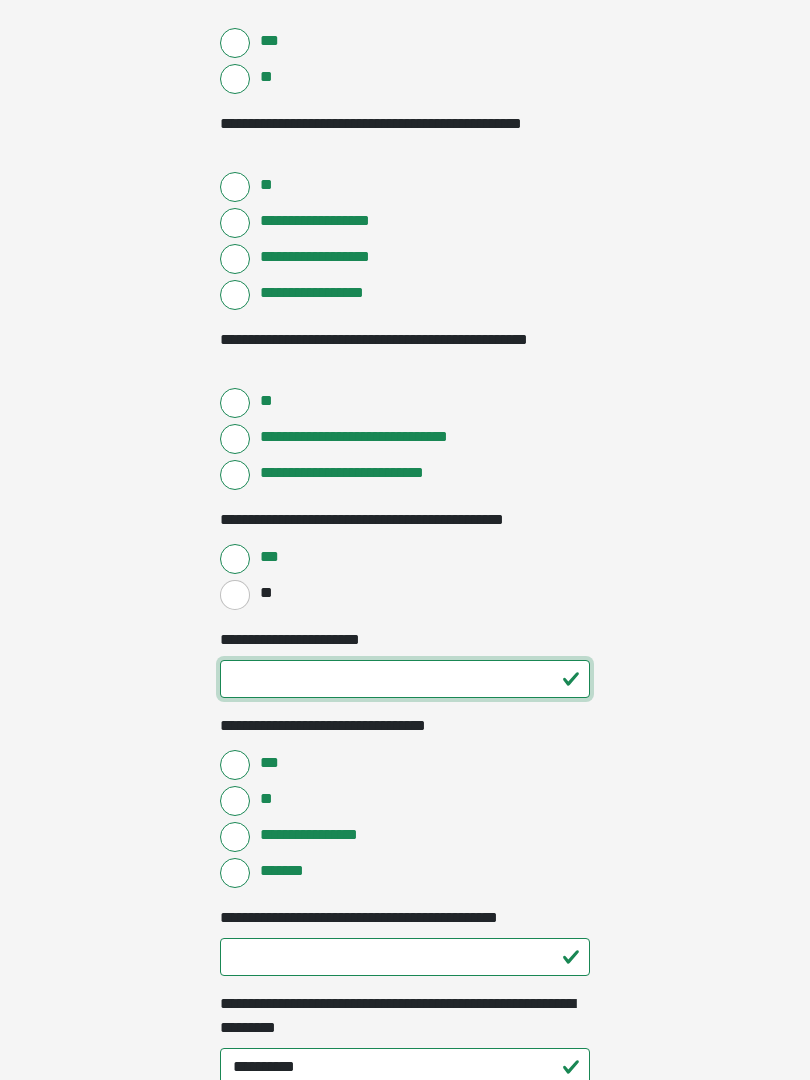type on "**" 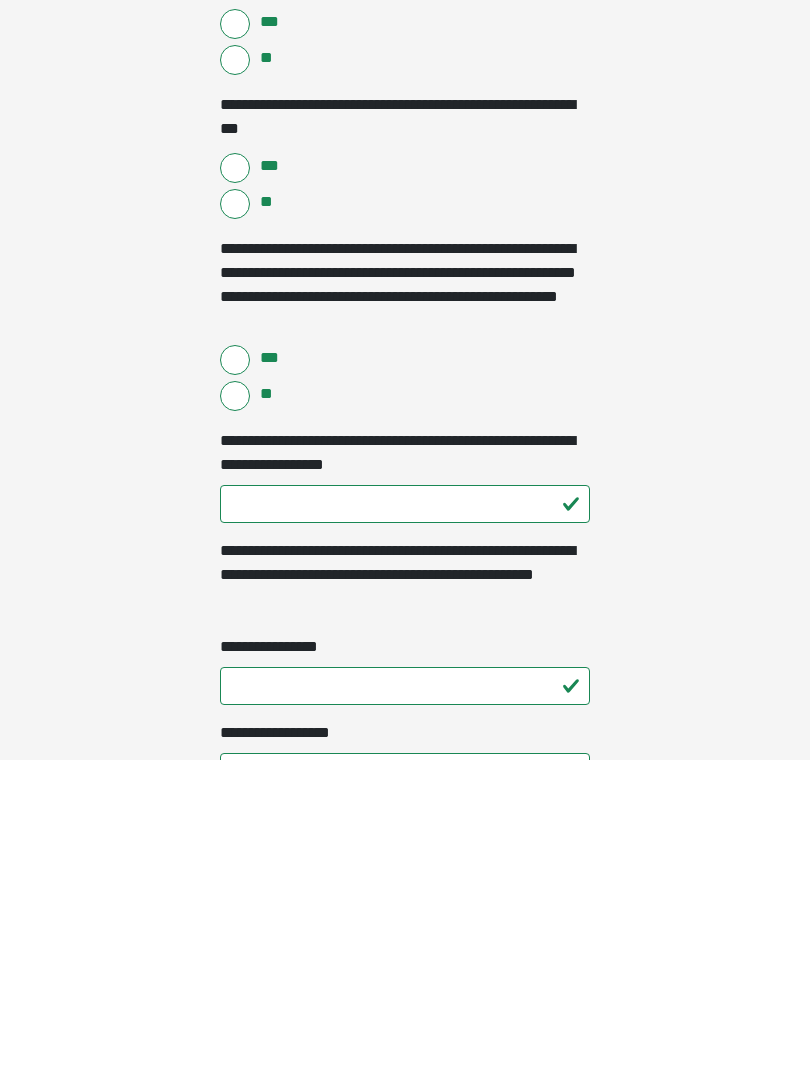 scroll, scrollTop: 2449, scrollLeft: 0, axis: vertical 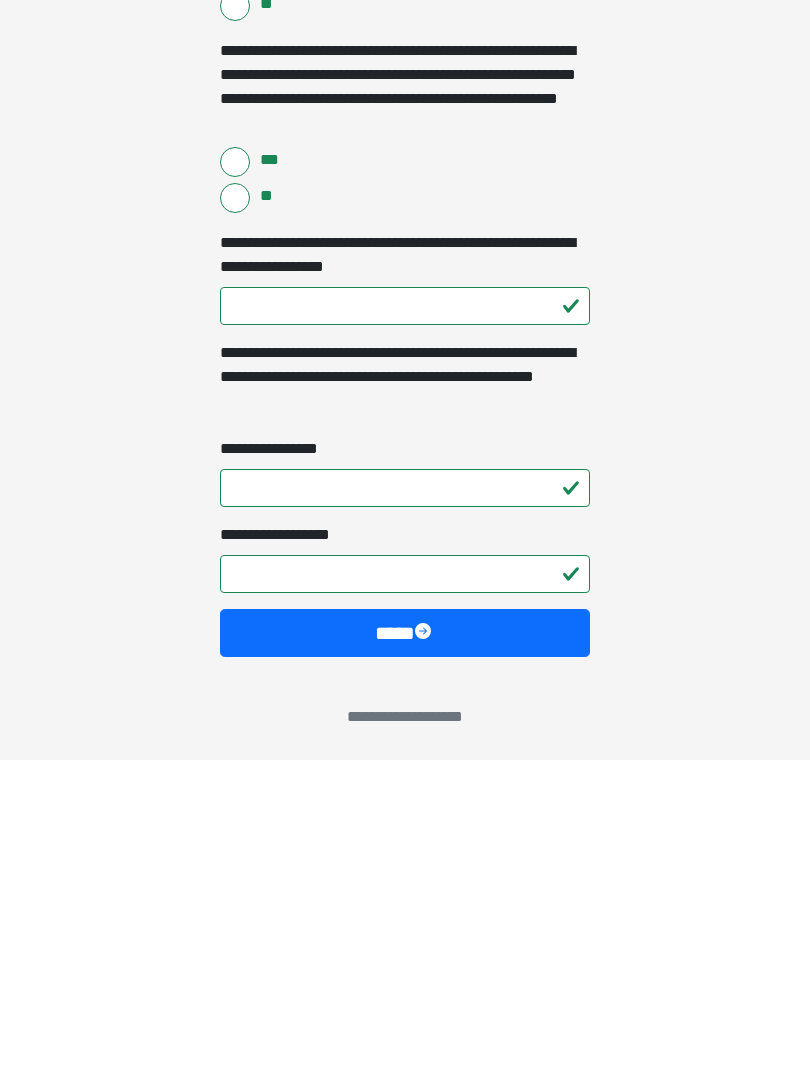 click on "****" at bounding box center (405, 953) 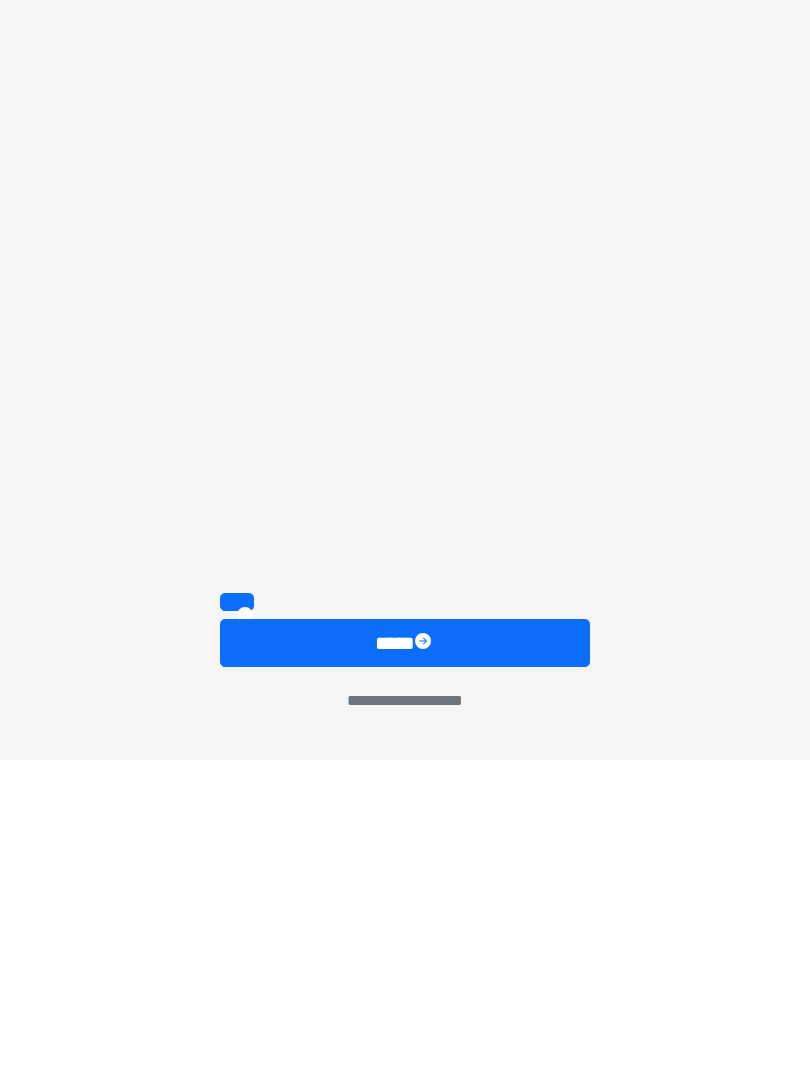 scroll, scrollTop: 1467, scrollLeft: 0, axis: vertical 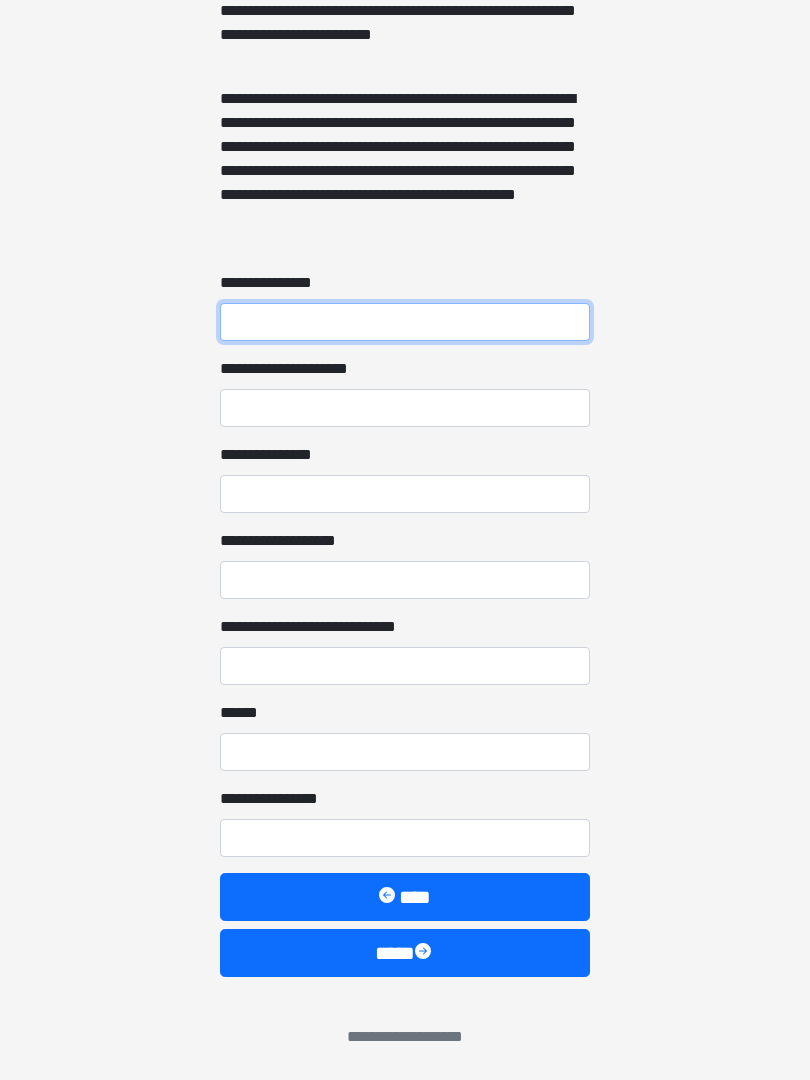 click on "**********" at bounding box center [405, 322] 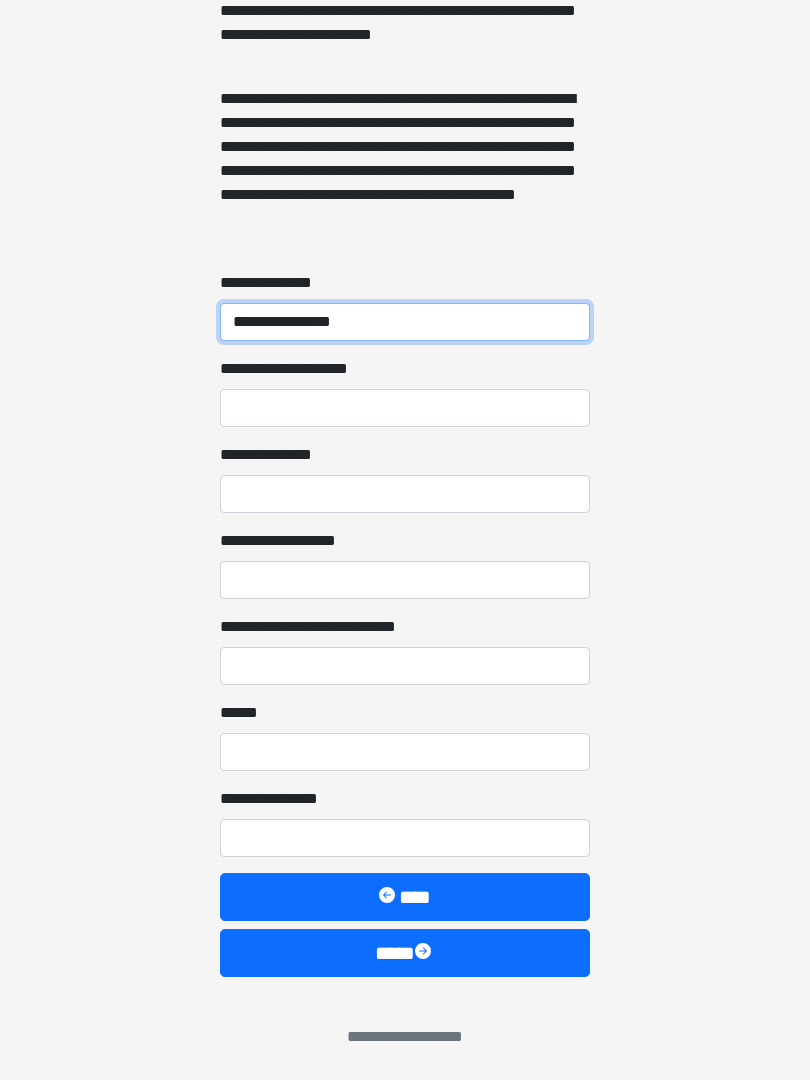 type on "**********" 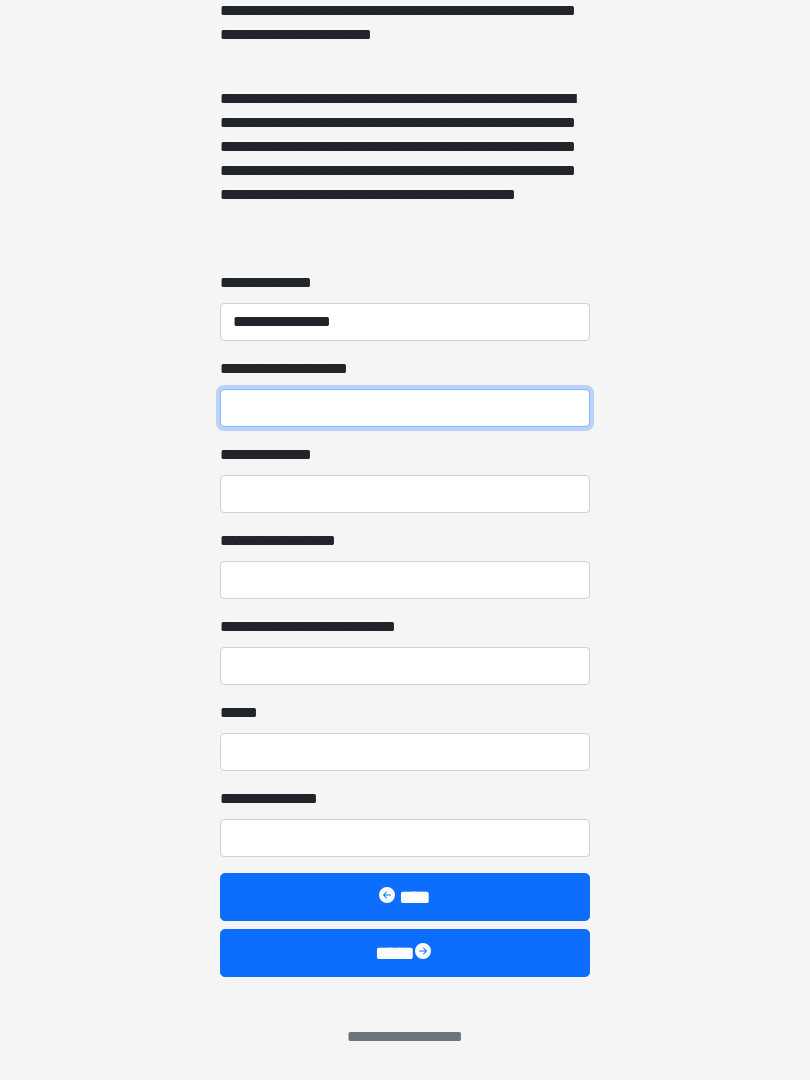 click on "**********" at bounding box center [405, 408] 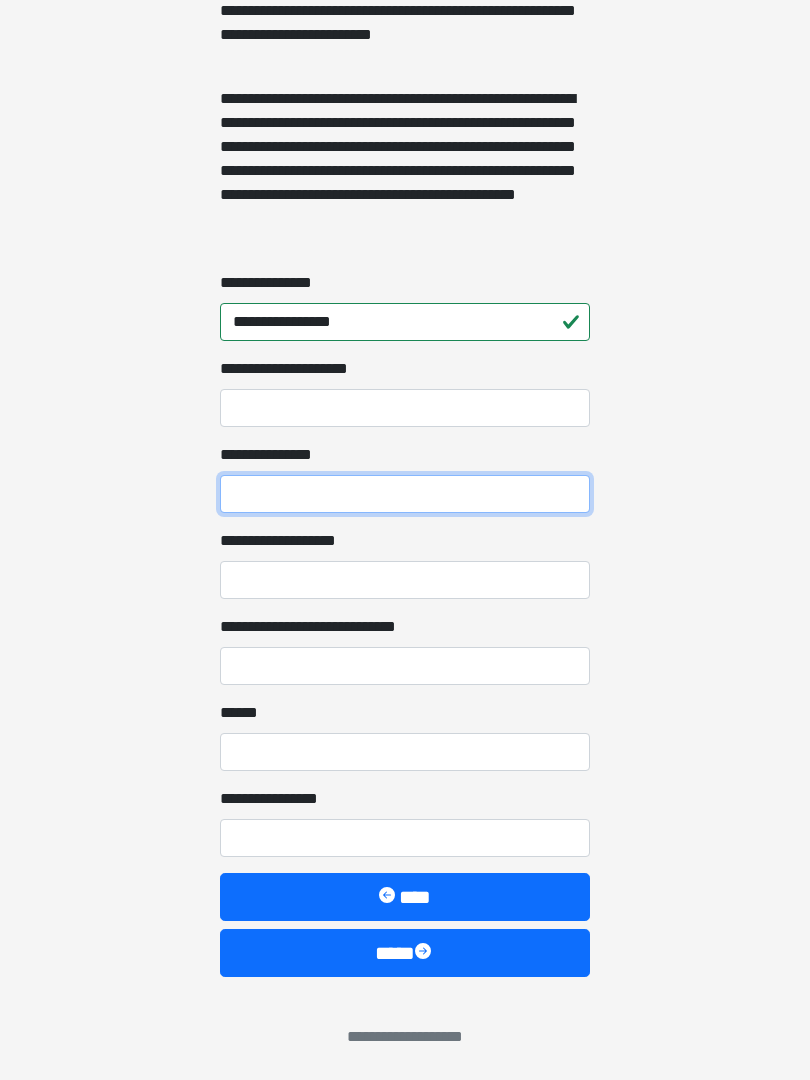 click on "**********" at bounding box center [405, 494] 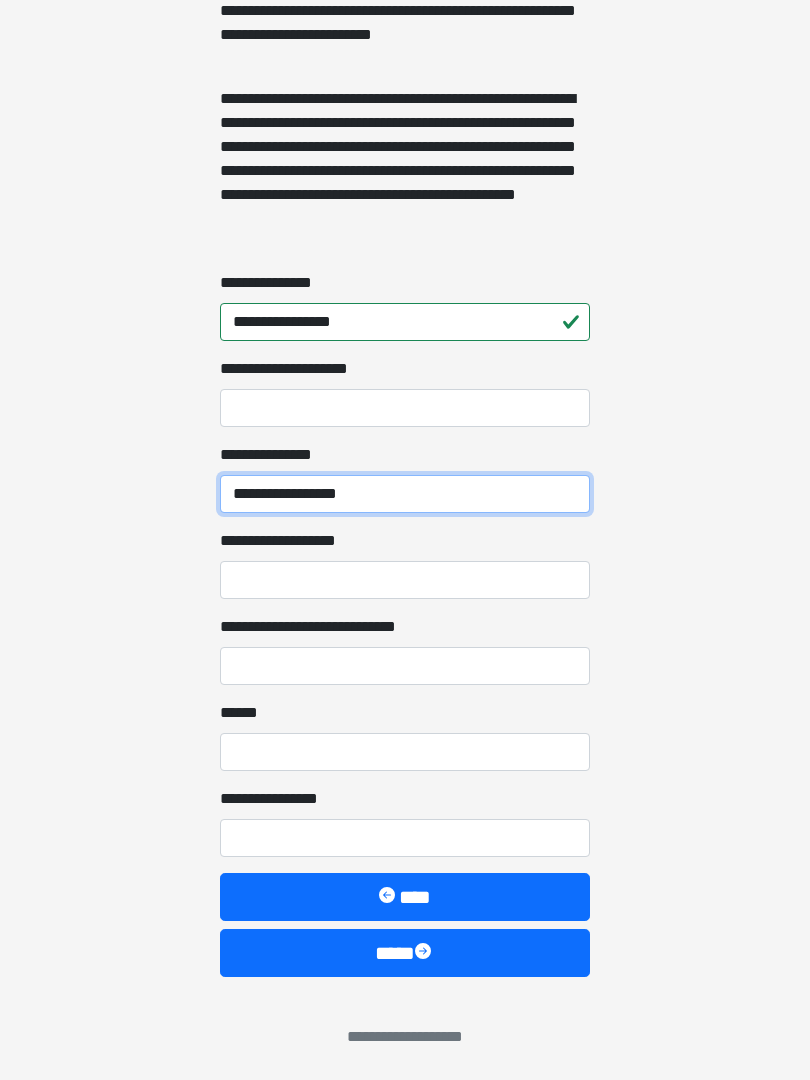 type on "**********" 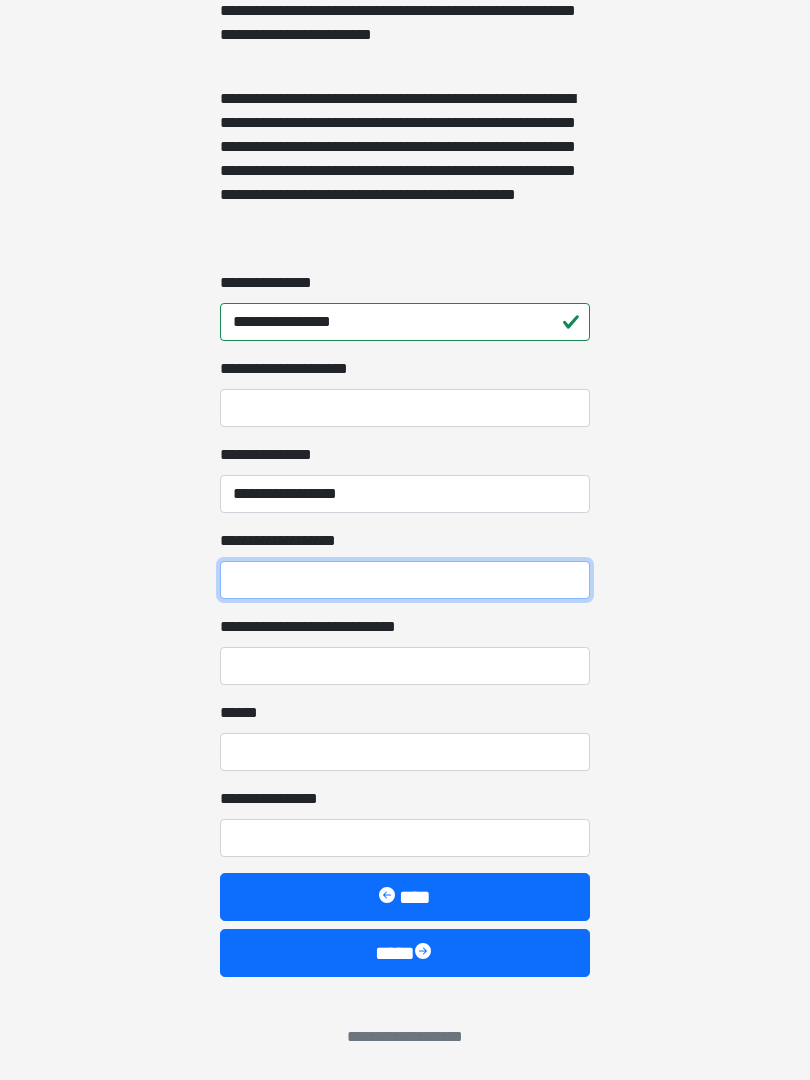 click on "**********" at bounding box center [405, 580] 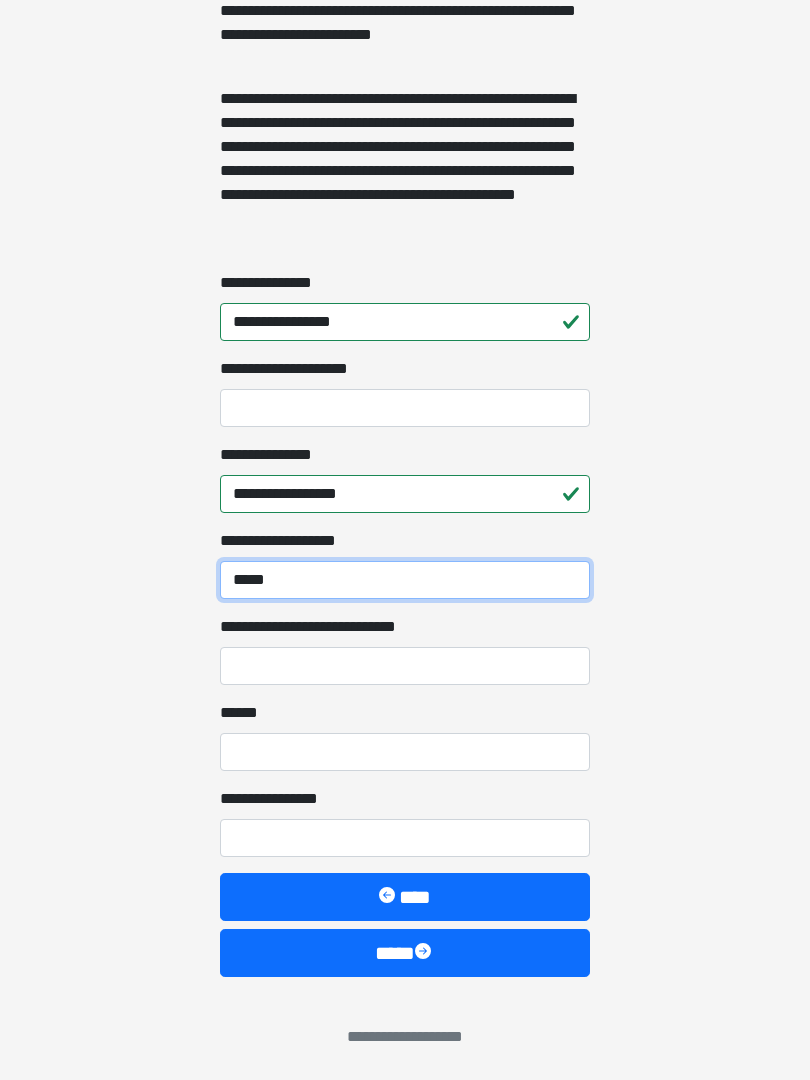 type on "*****" 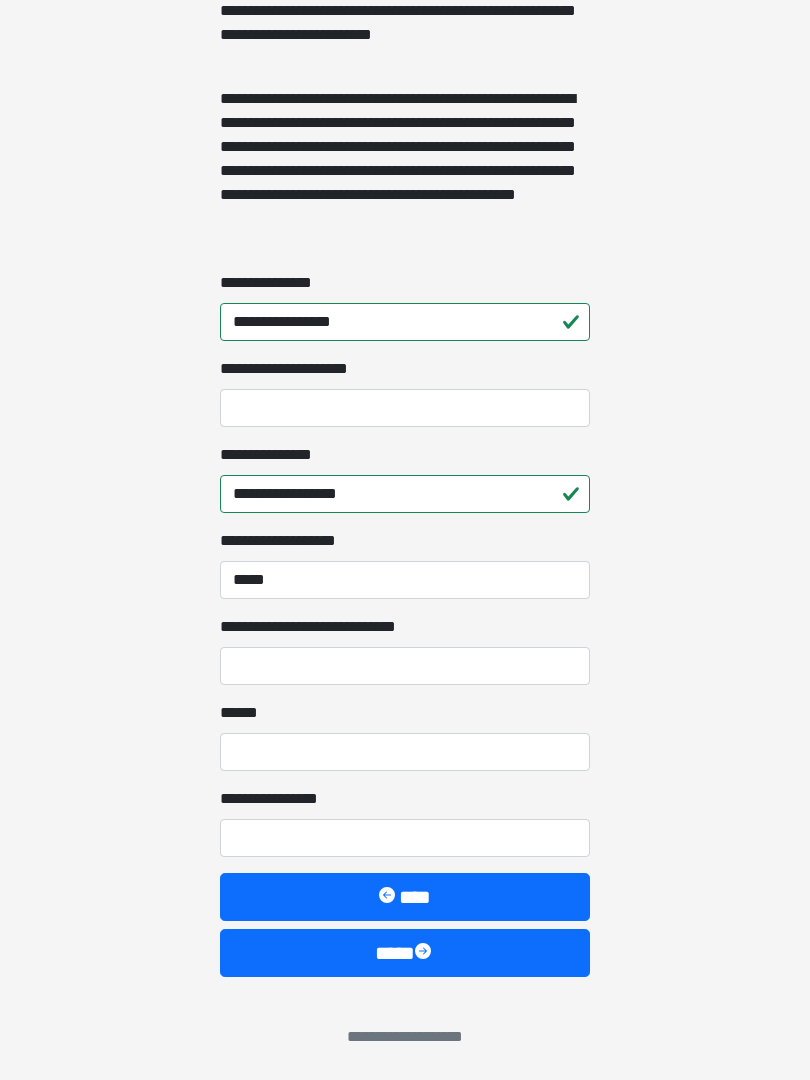 click on "**********" at bounding box center [405, 666] 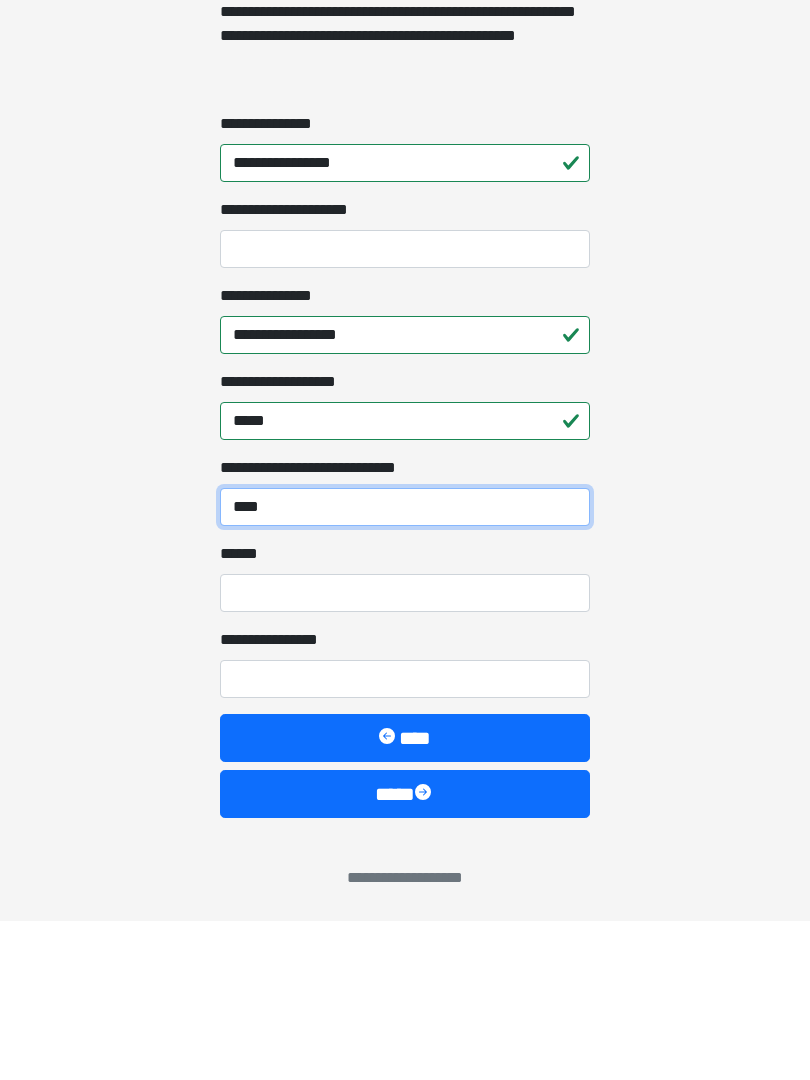 type on "****" 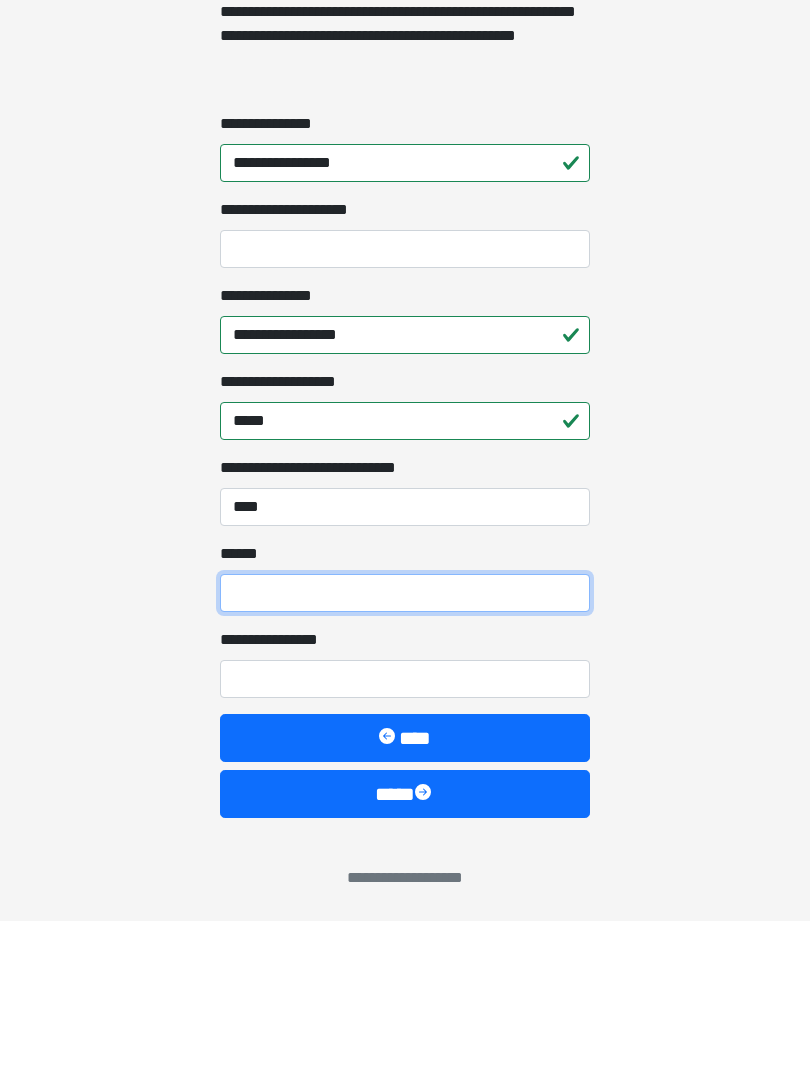 click on "**** *" at bounding box center [405, 752] 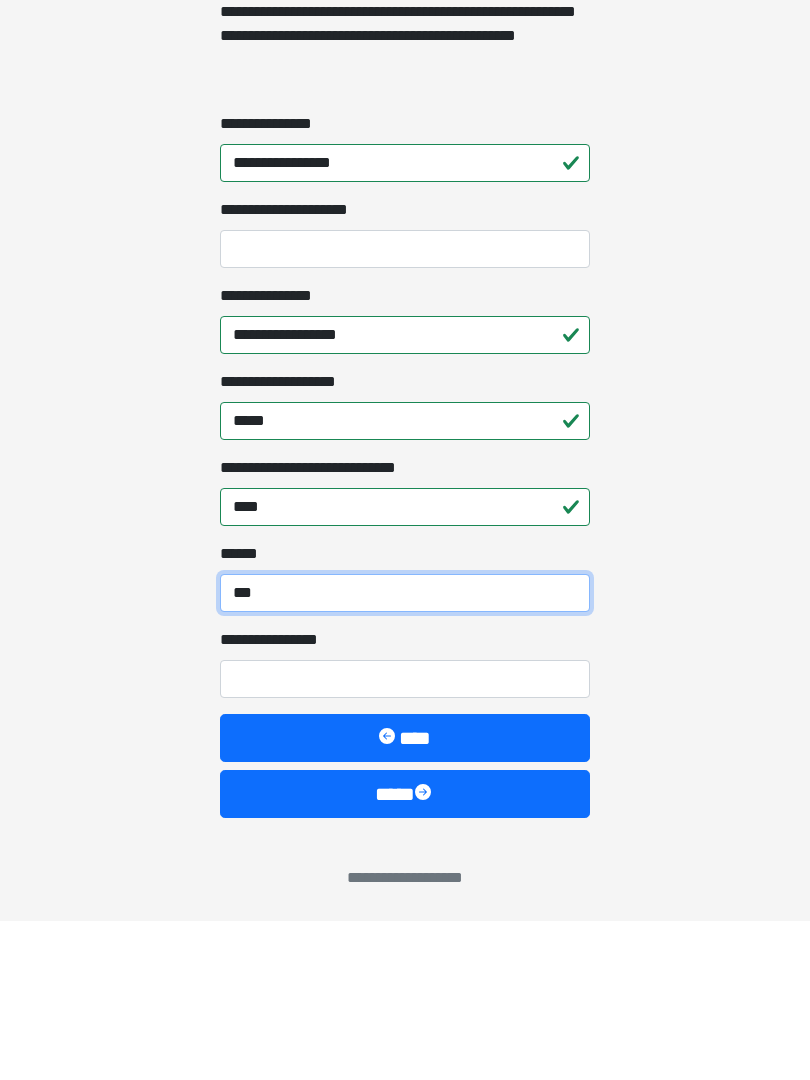 type on "***" 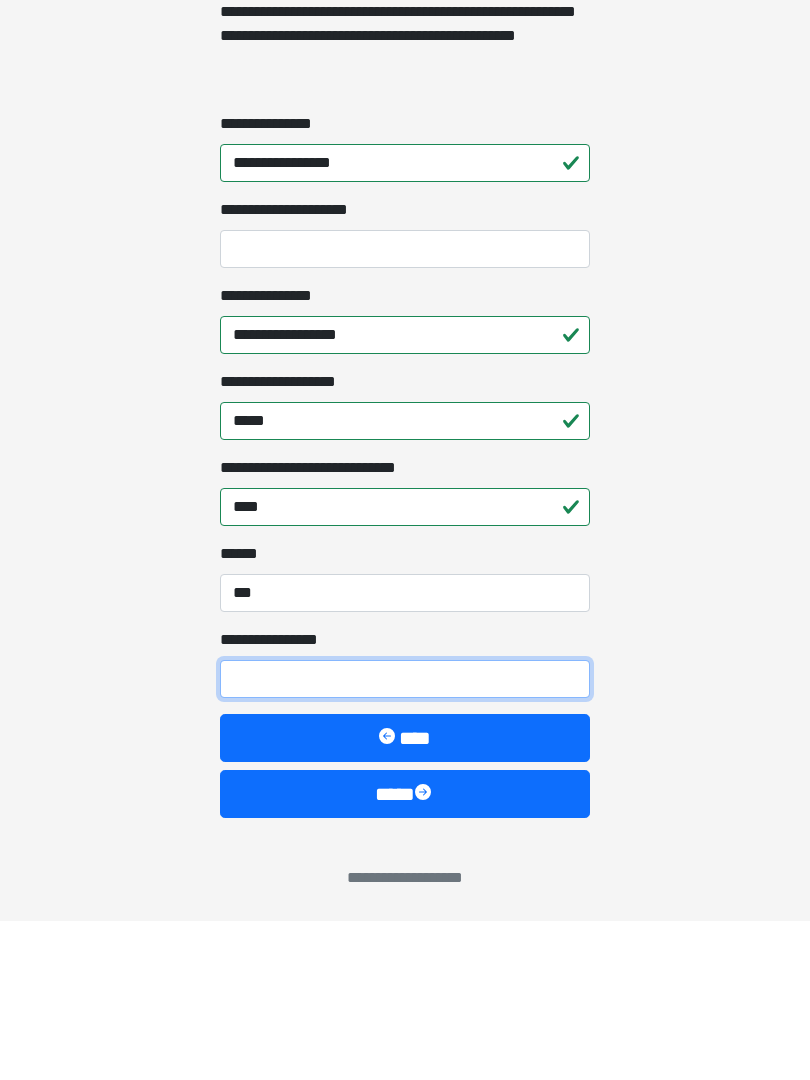 click on "**********" at bounding box center (405, 838) 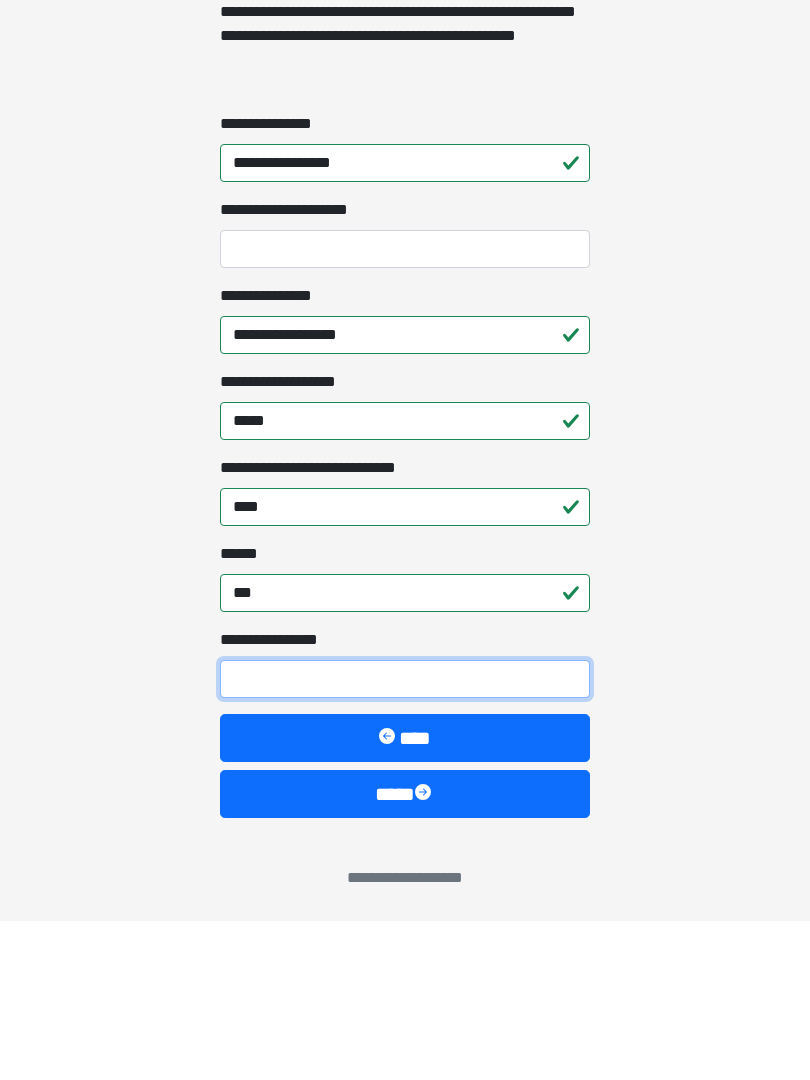 type on "*" 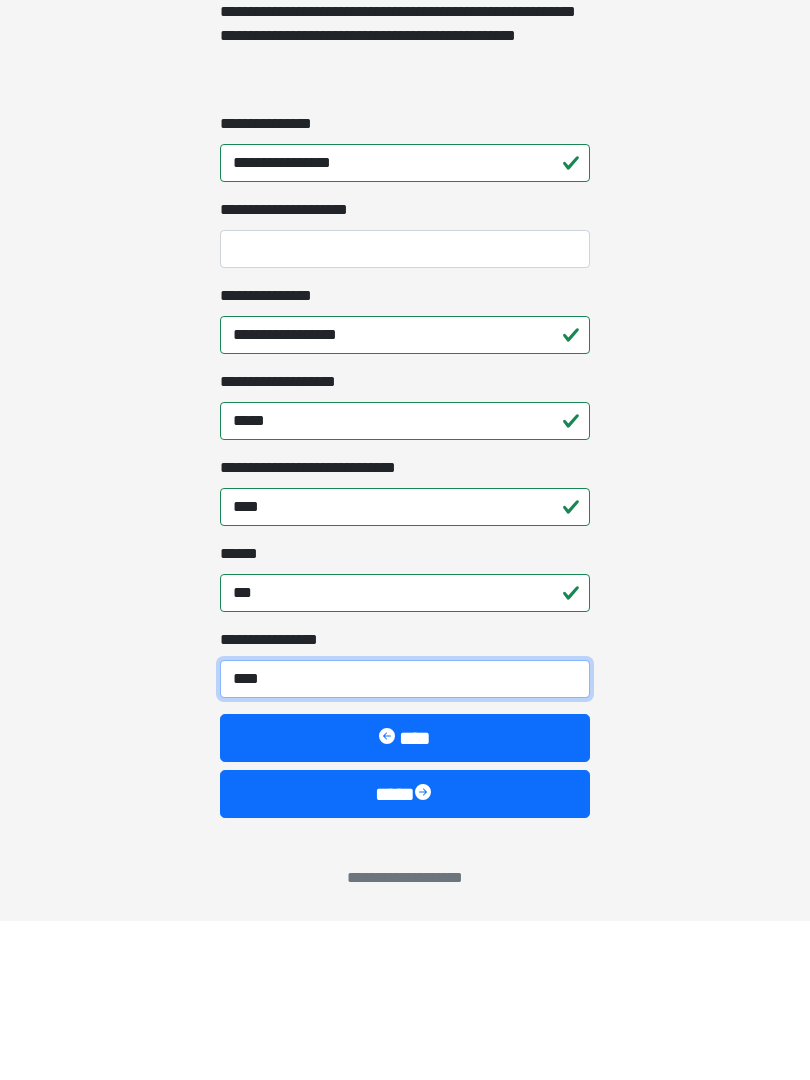 type on "*****" 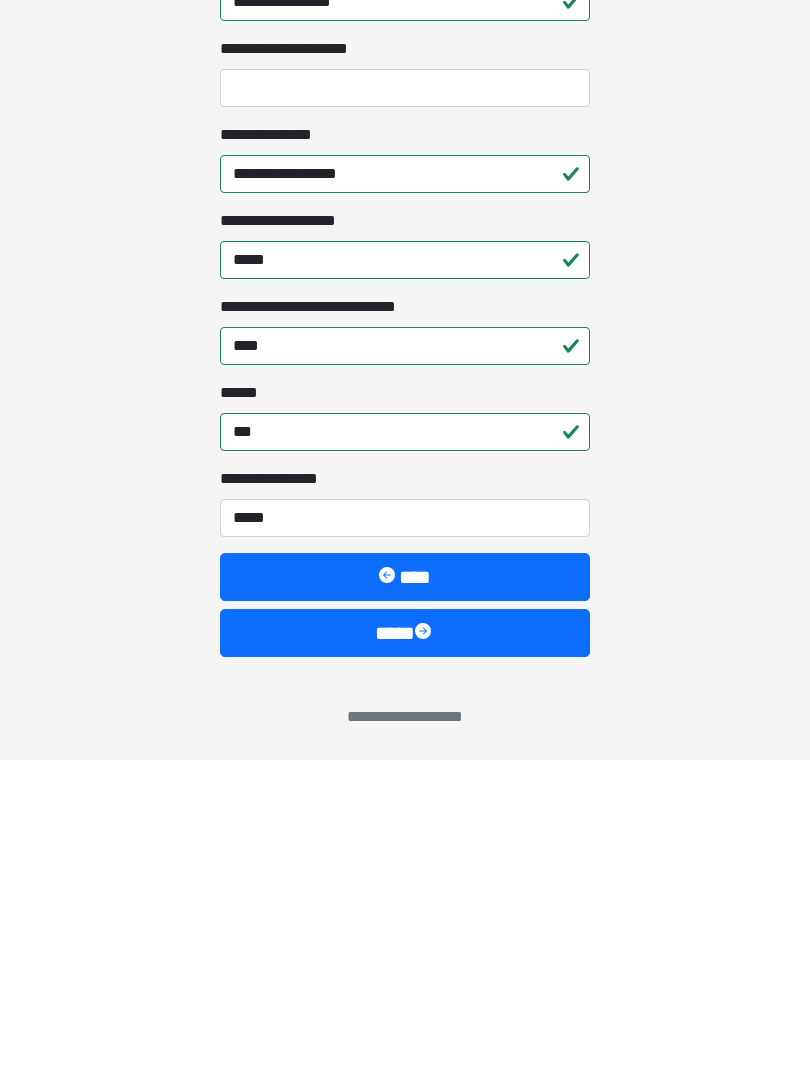 click on "****" at bounding box center [405, 953] 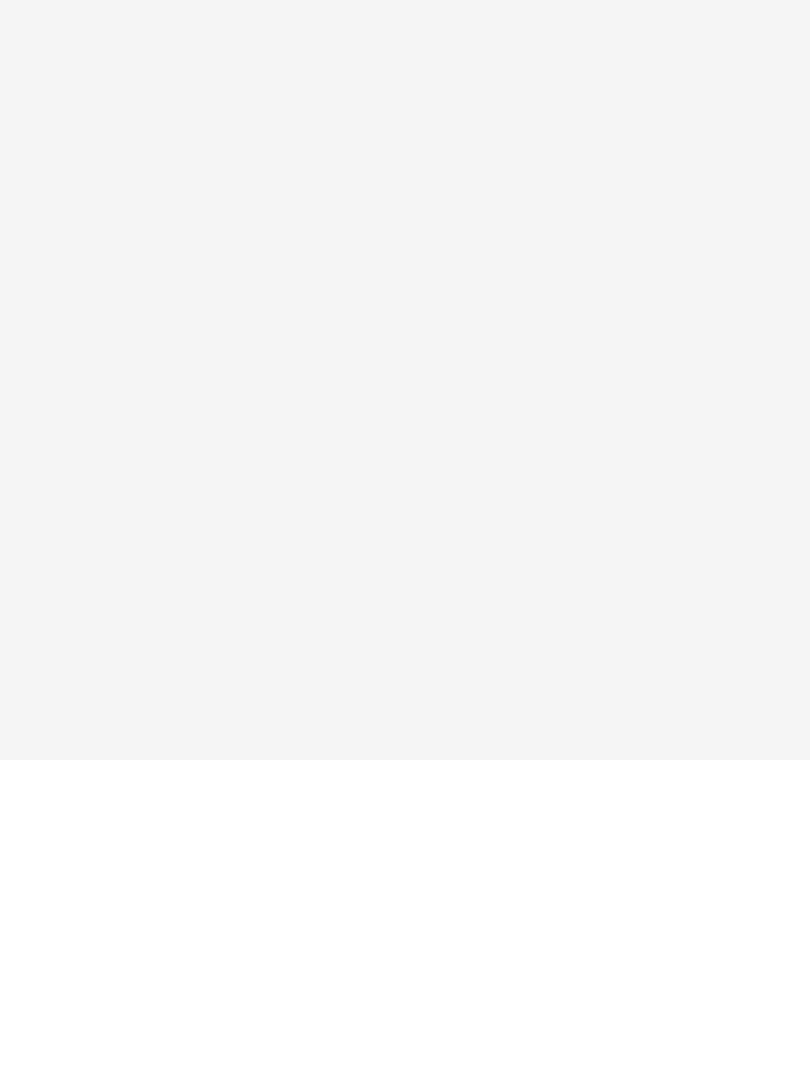 scroll, scrollTop: 0, scrollLeft: 0, axis: both 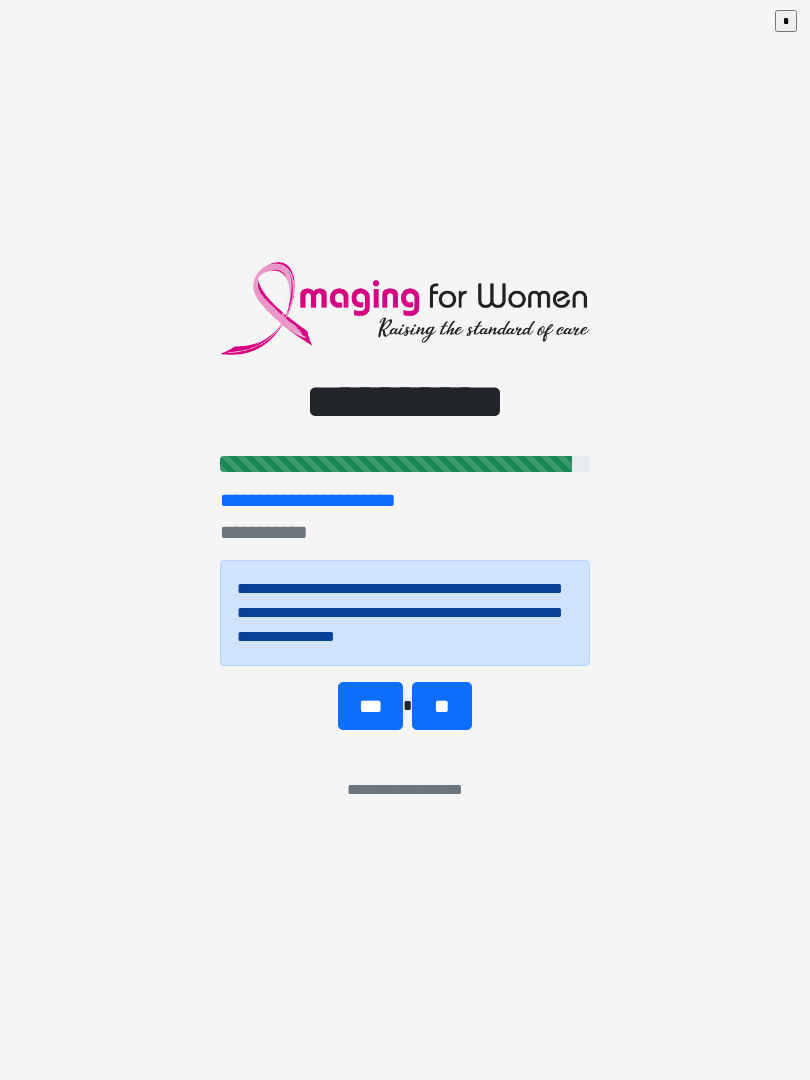 click on "**" at bounding box center (441, 706) 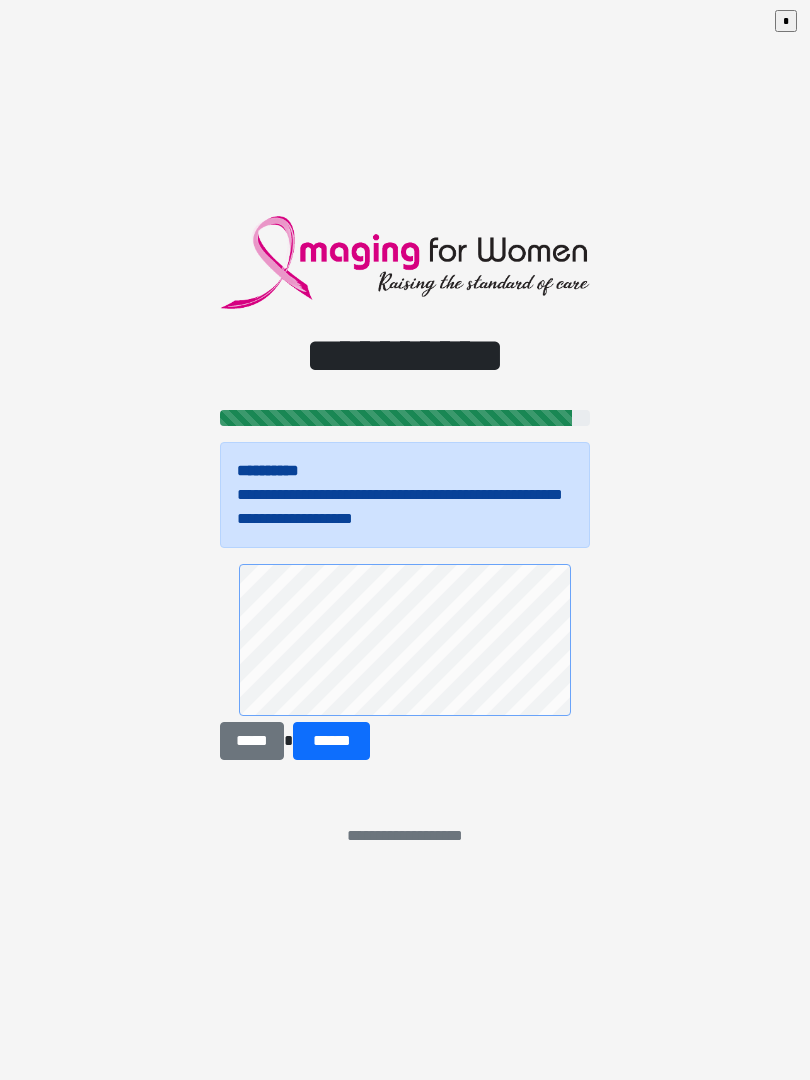 click on "******" at bounding box center (331, 741) 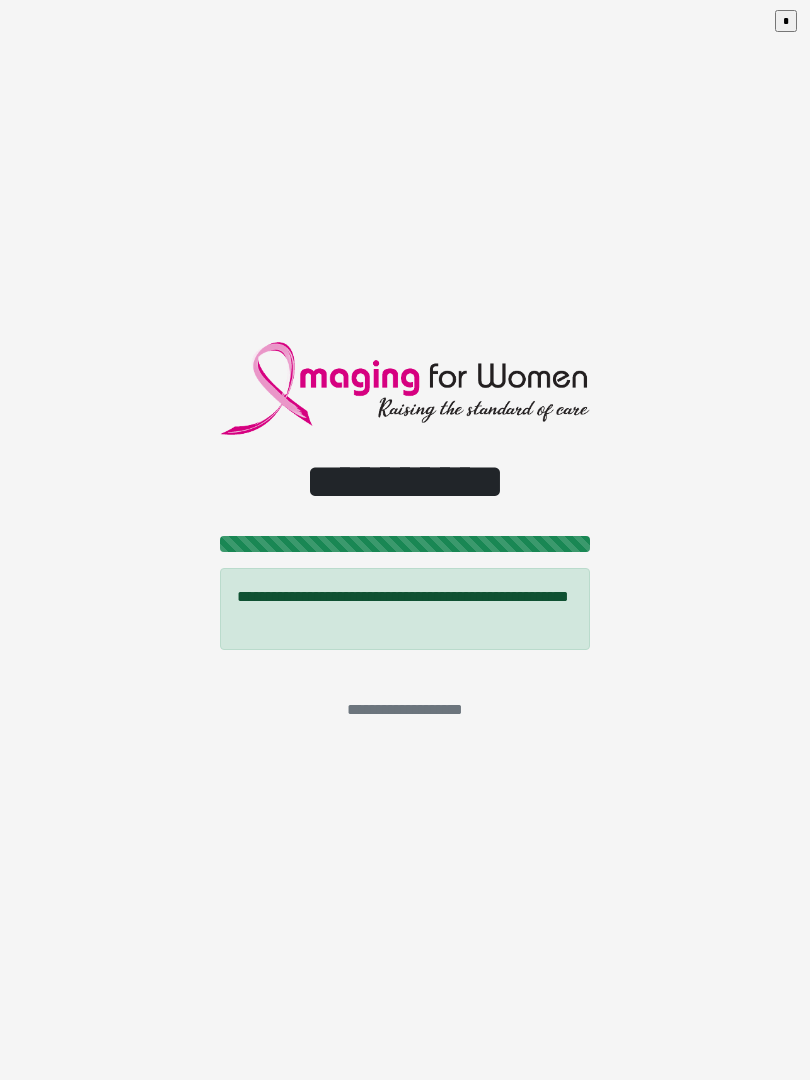 click on "*" at bounding box center [786, 21] 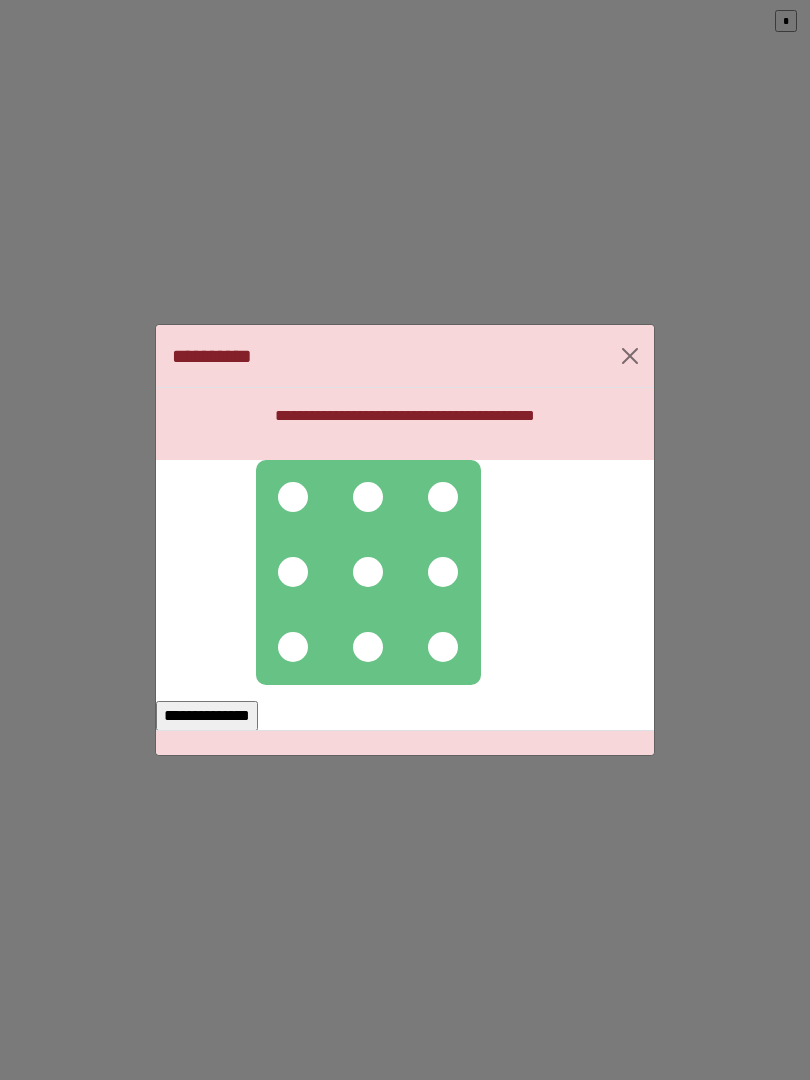click at bounding box center [293, 497] 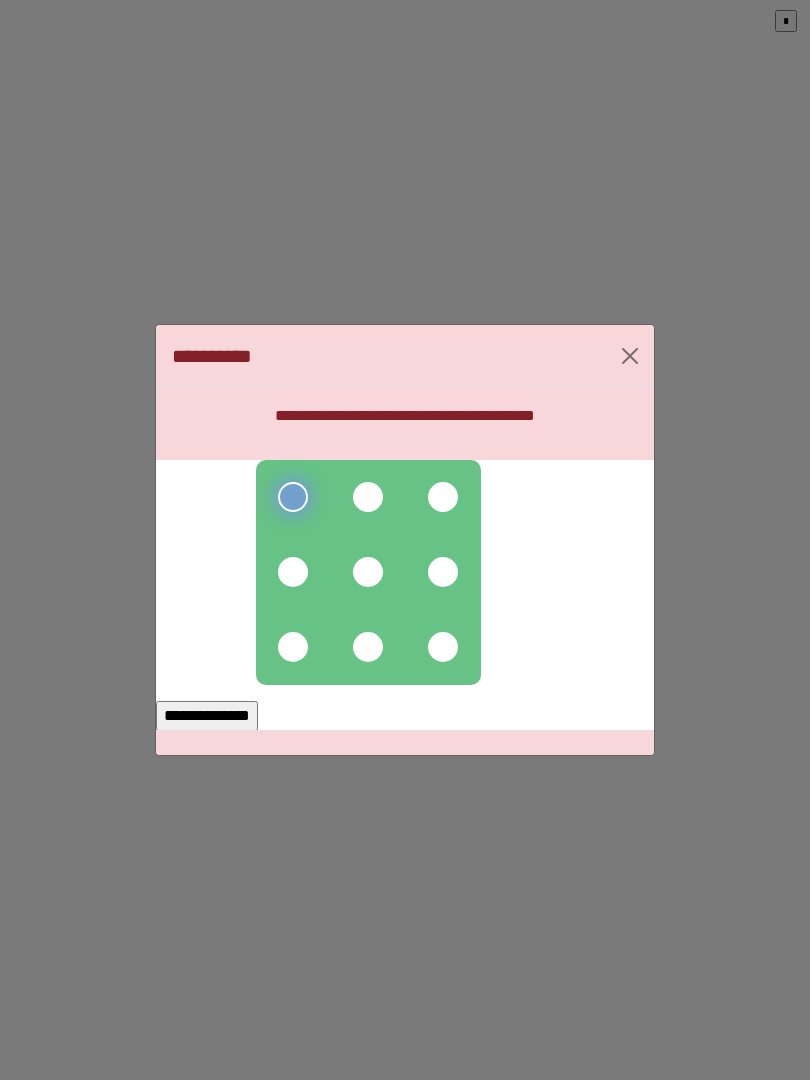 click at bounding box center [368, 497] 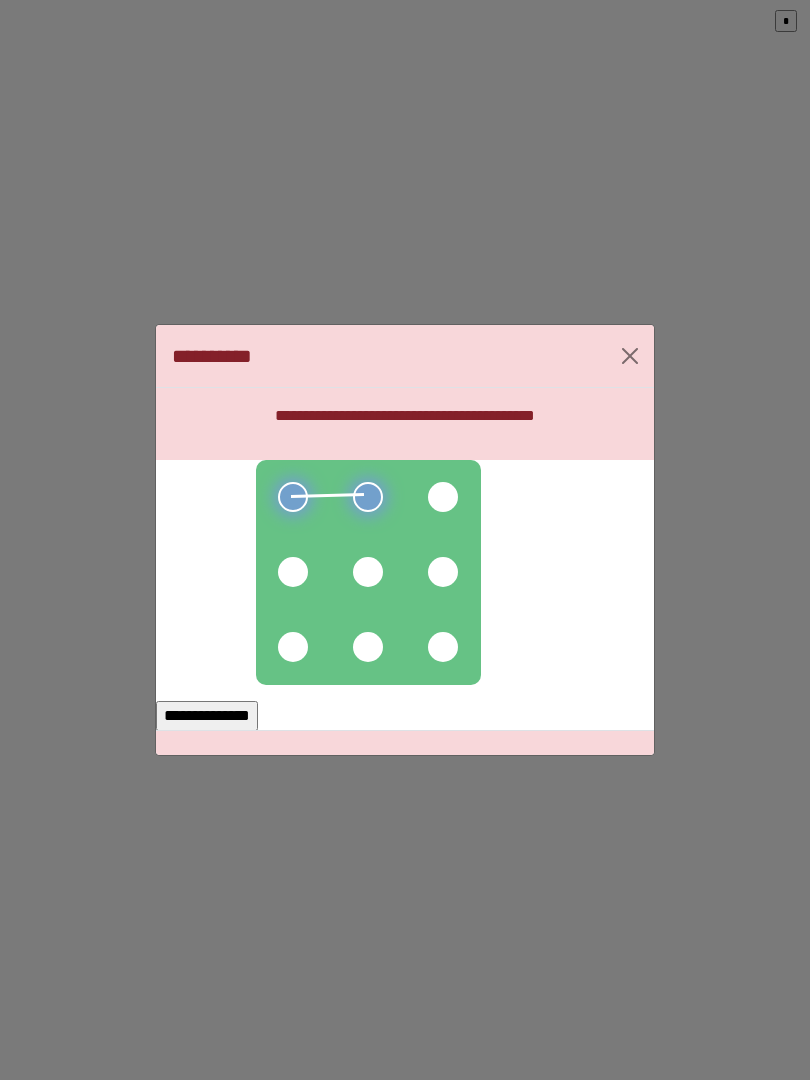 click at bounding box center (368, 572) 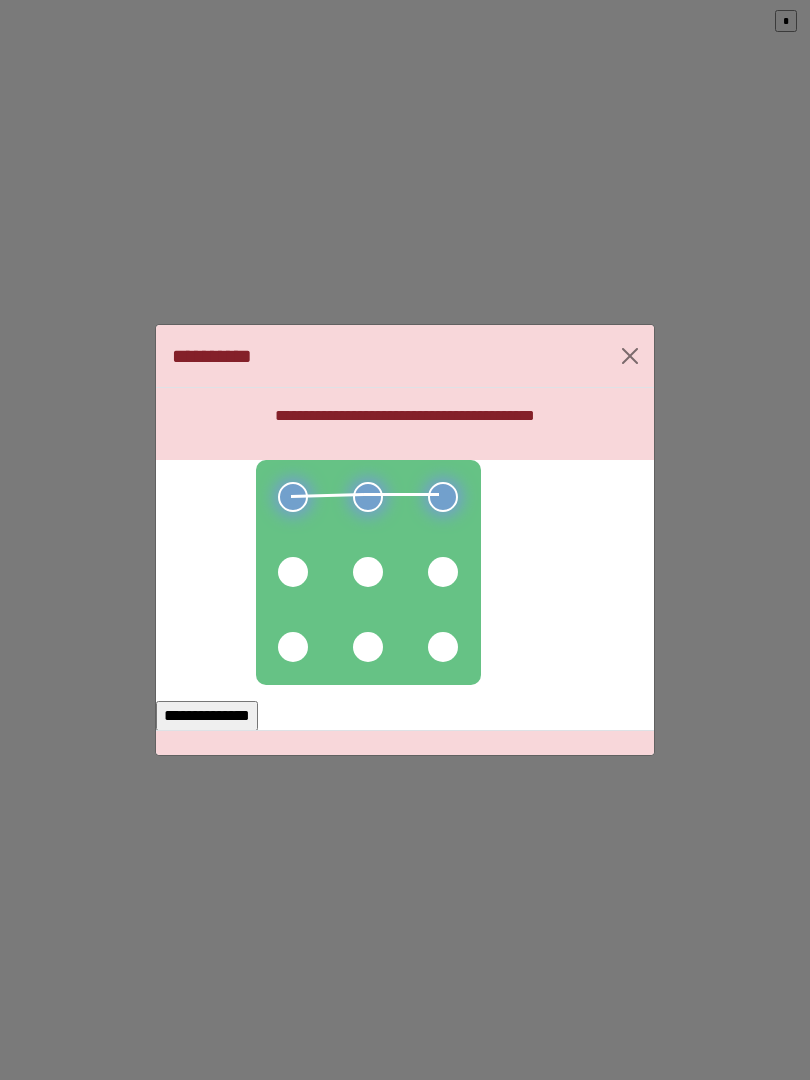 click at bounding box center (443, 572) 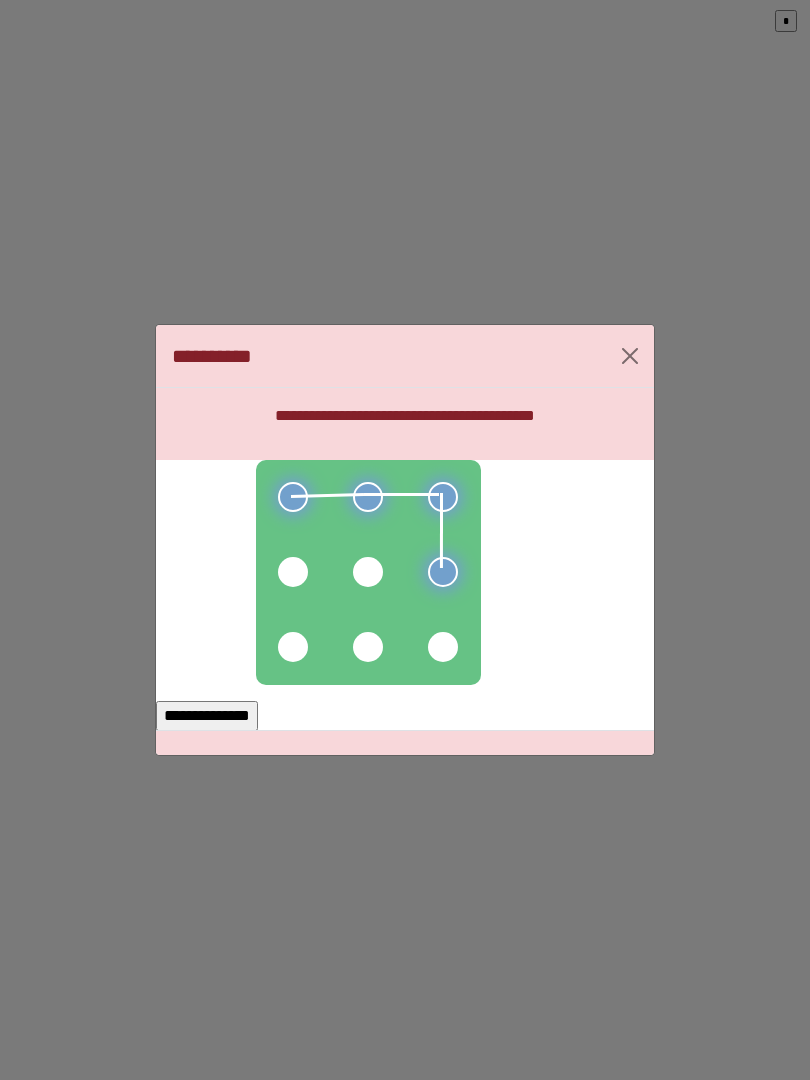click at bounding box center (368, 572) 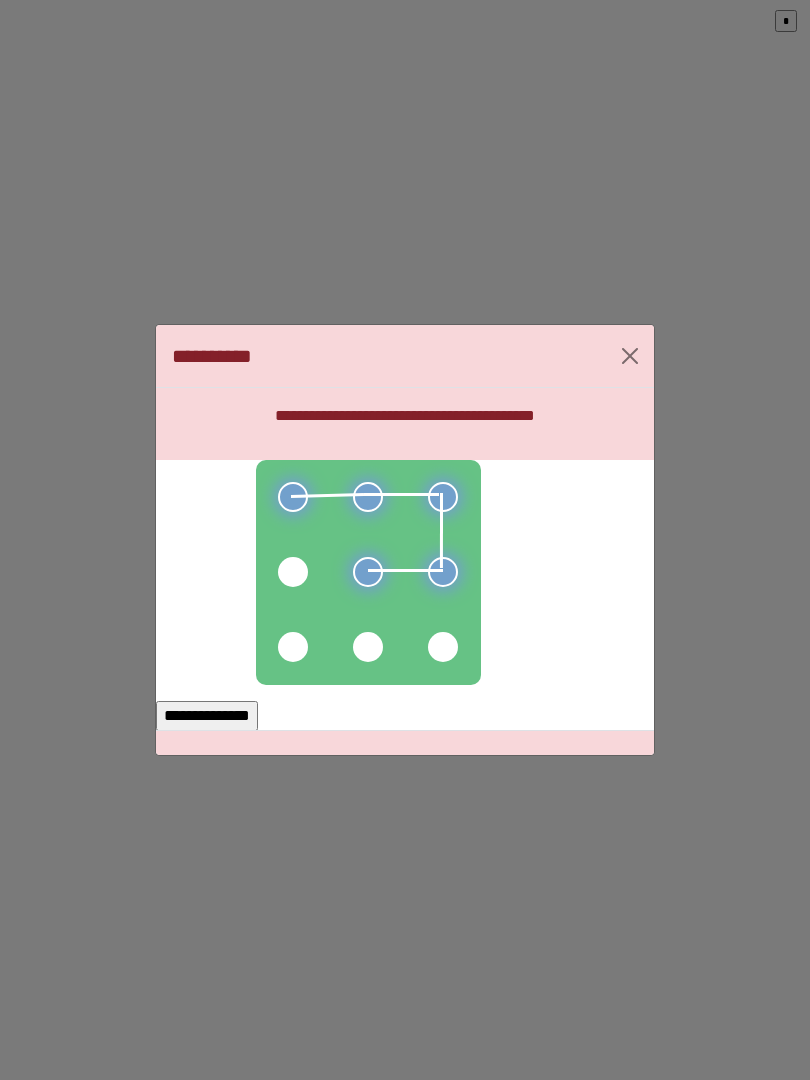 click at bounding box center (293, 572) 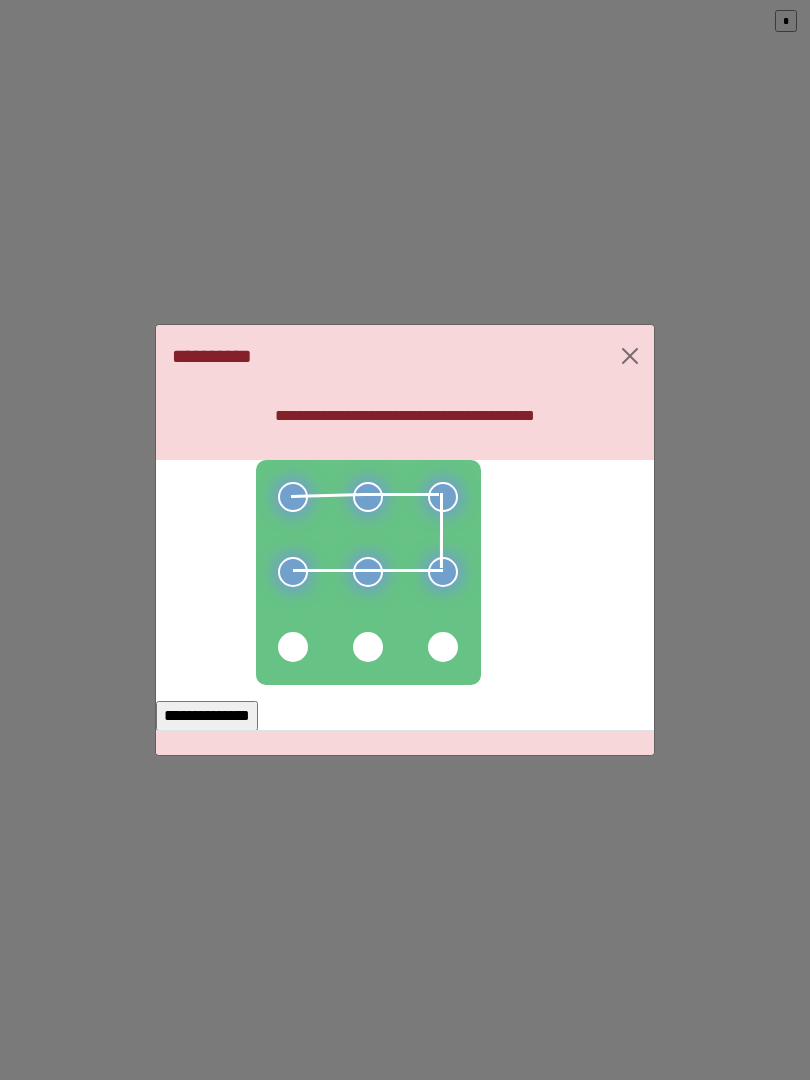 click on "**********" at bounding box center (405, 707) 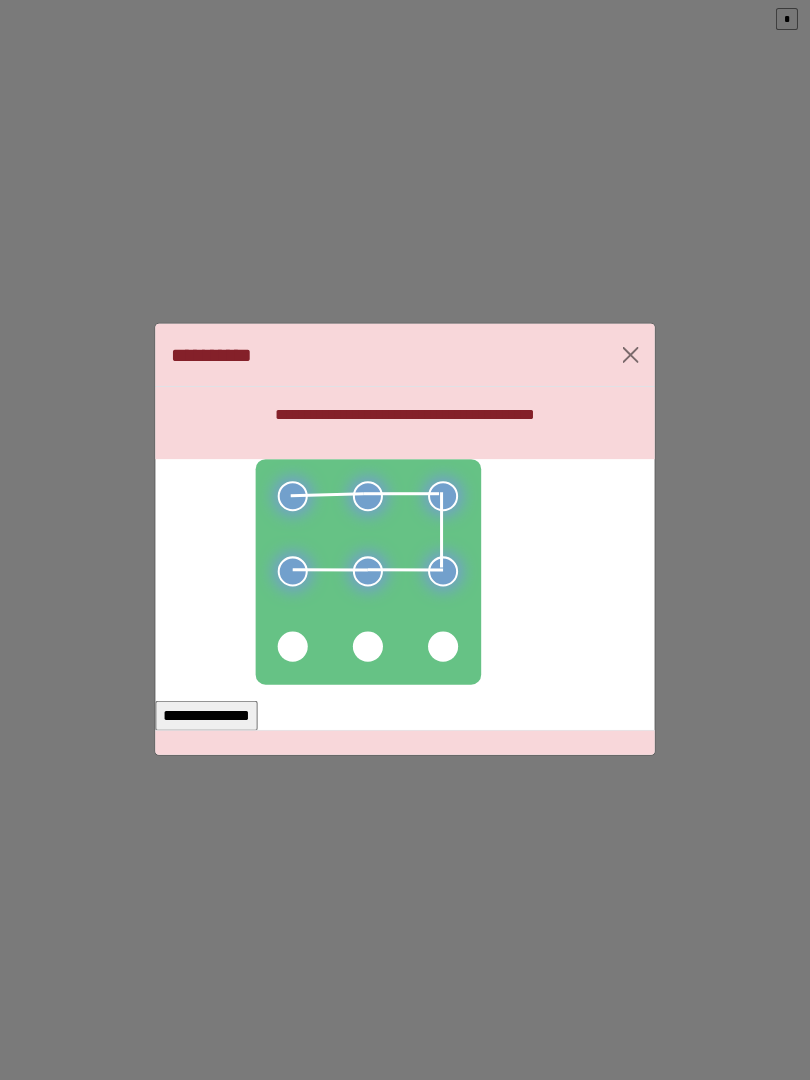 click on "**********" at bounding box center (207, 716) 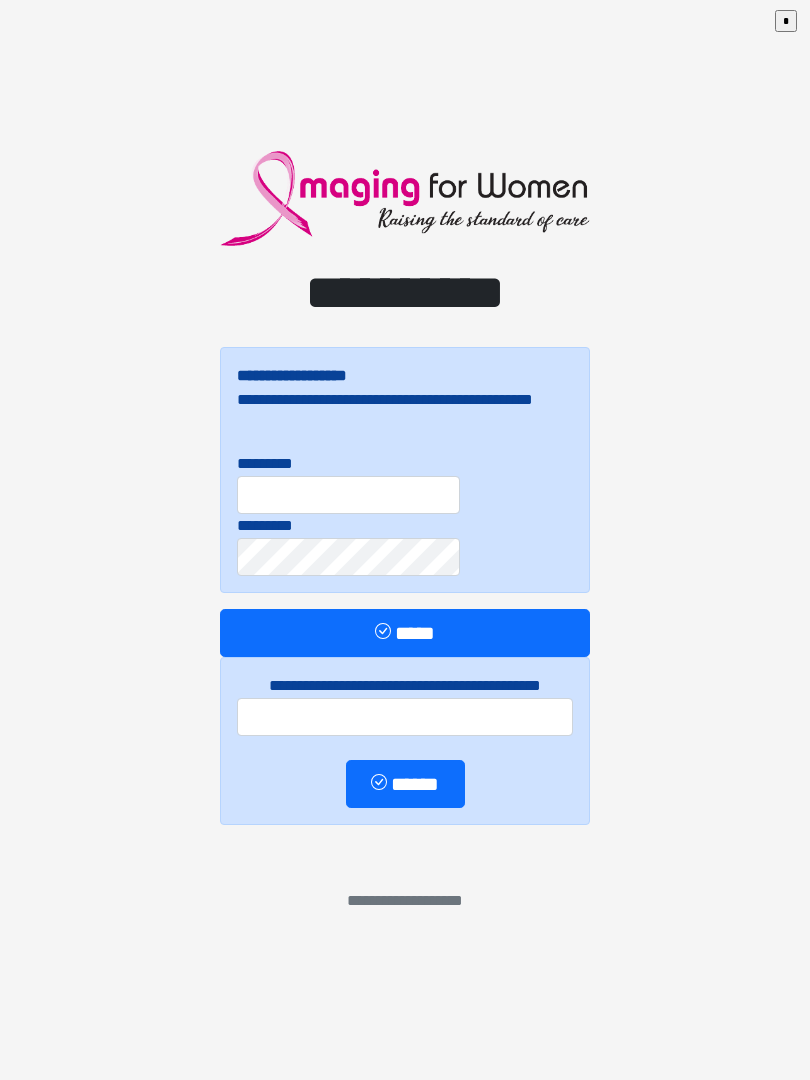 scroll, scrollTop: 0, scrollLeft: 0, axis: both 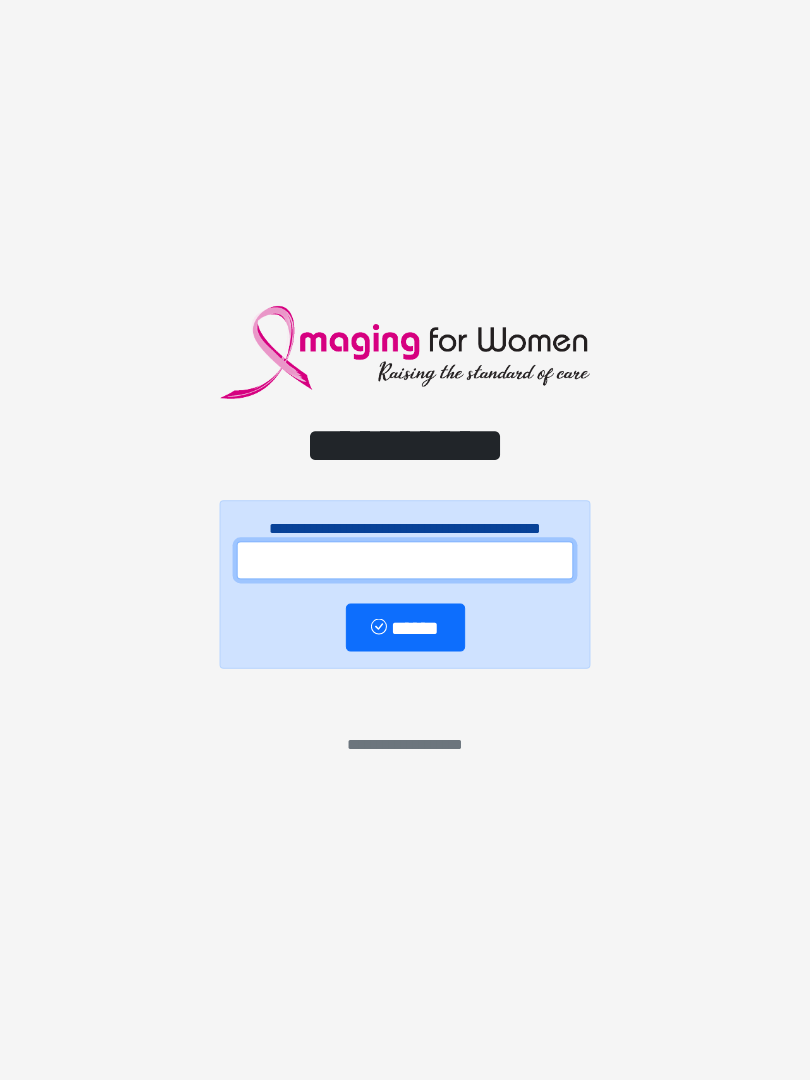 click at bounding box center [405, 561] 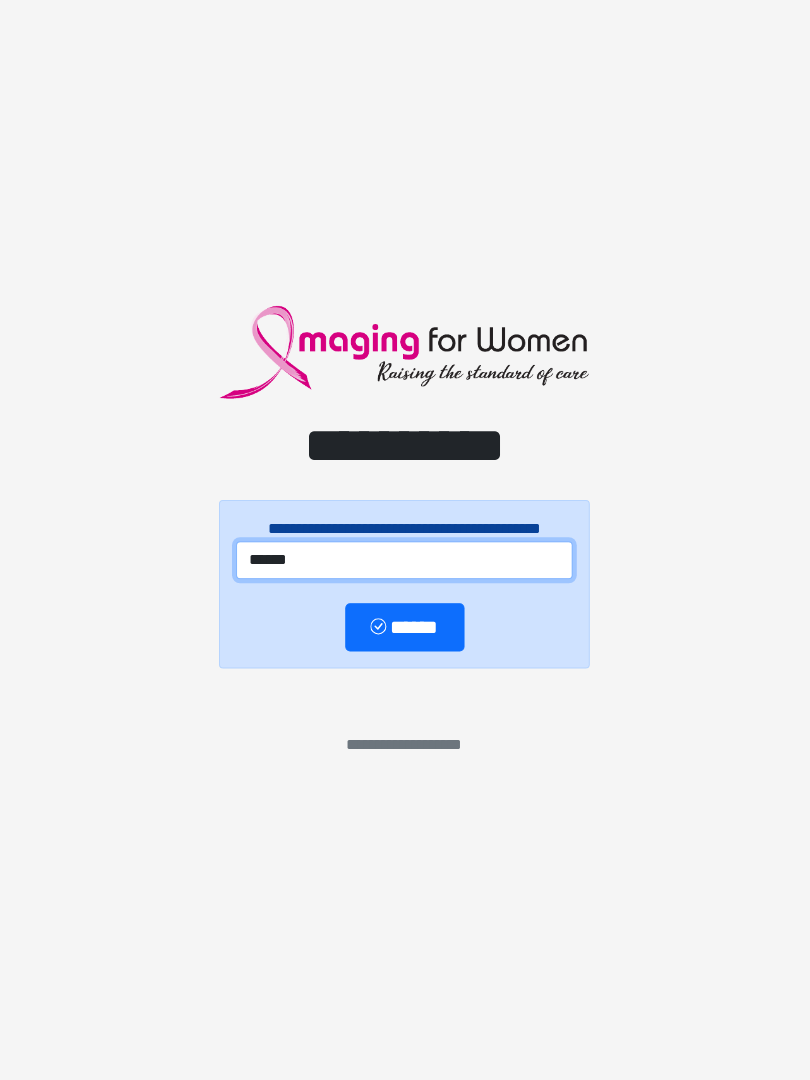 type on "******" 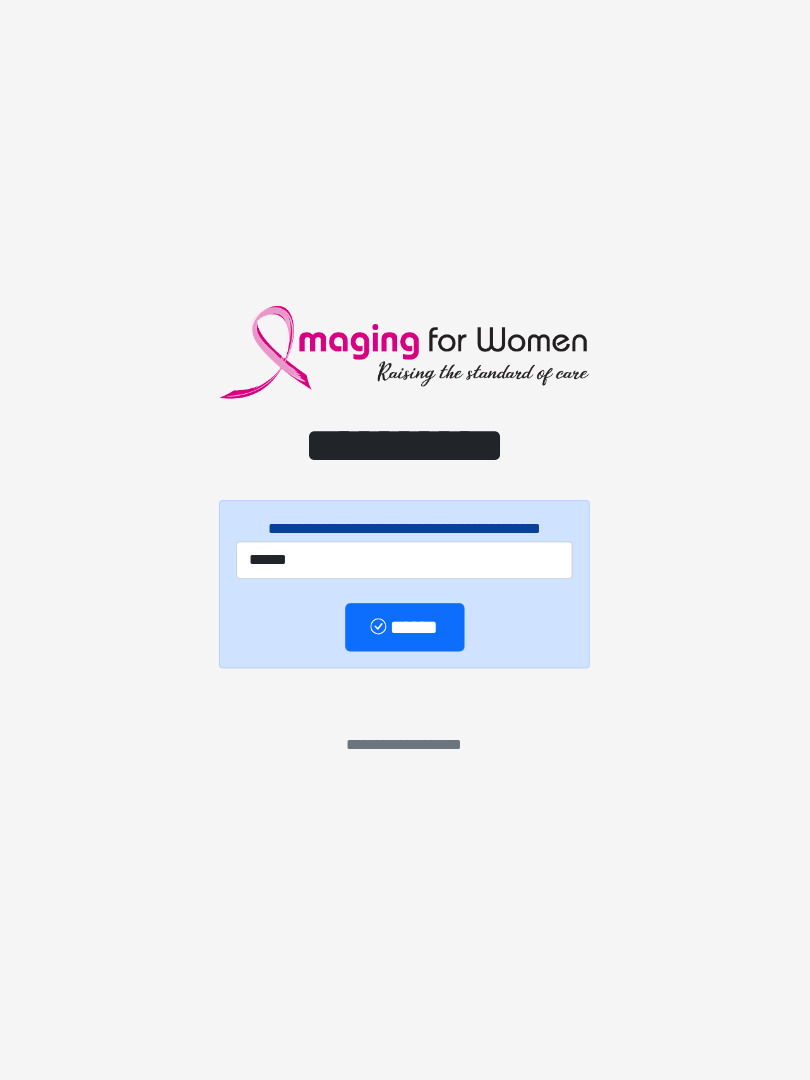 click on "******" at bounding box center (405, 628) 